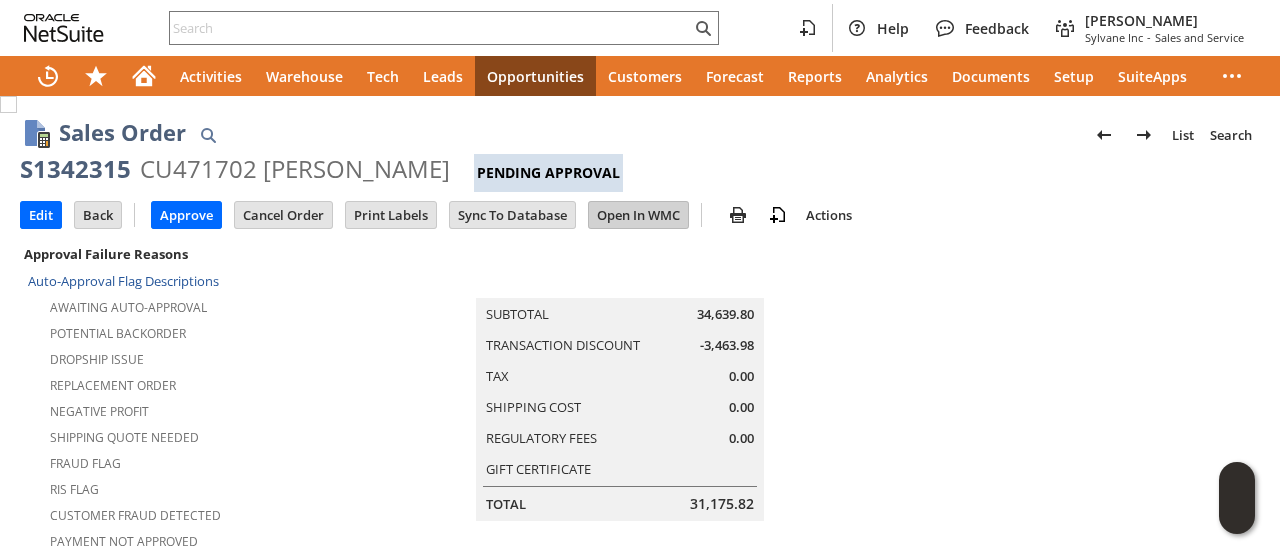 scroll, scrollTop: 0, scrollLeft: 0, axis: both 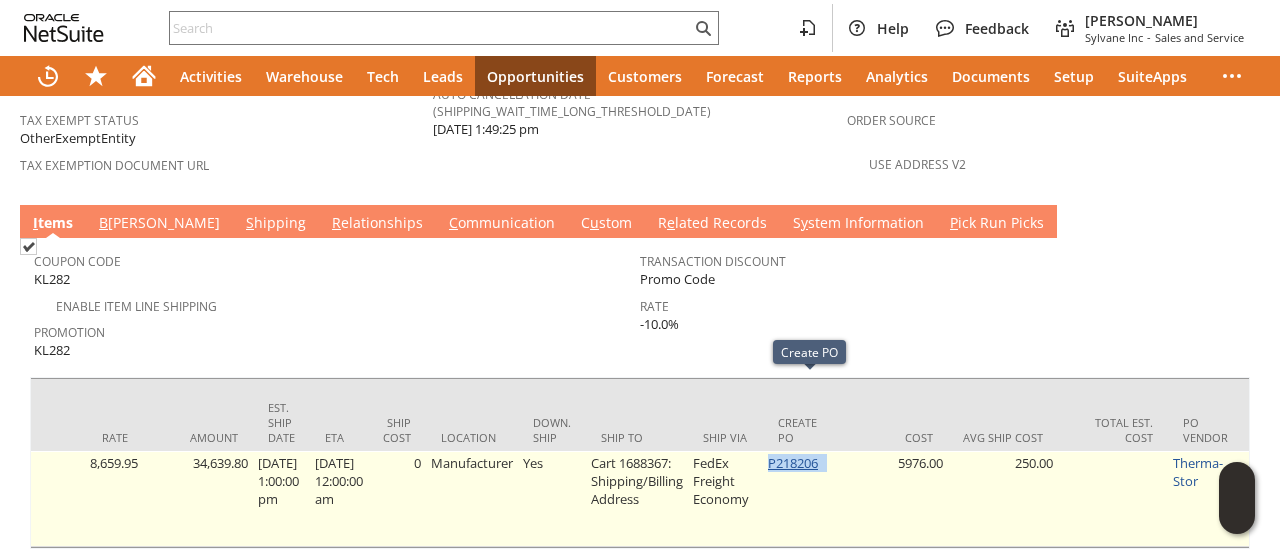 drag, startPoint x: 840, startPoint y: 384, endPoint x: 776, endPoint y: 390, distance: 64.28063 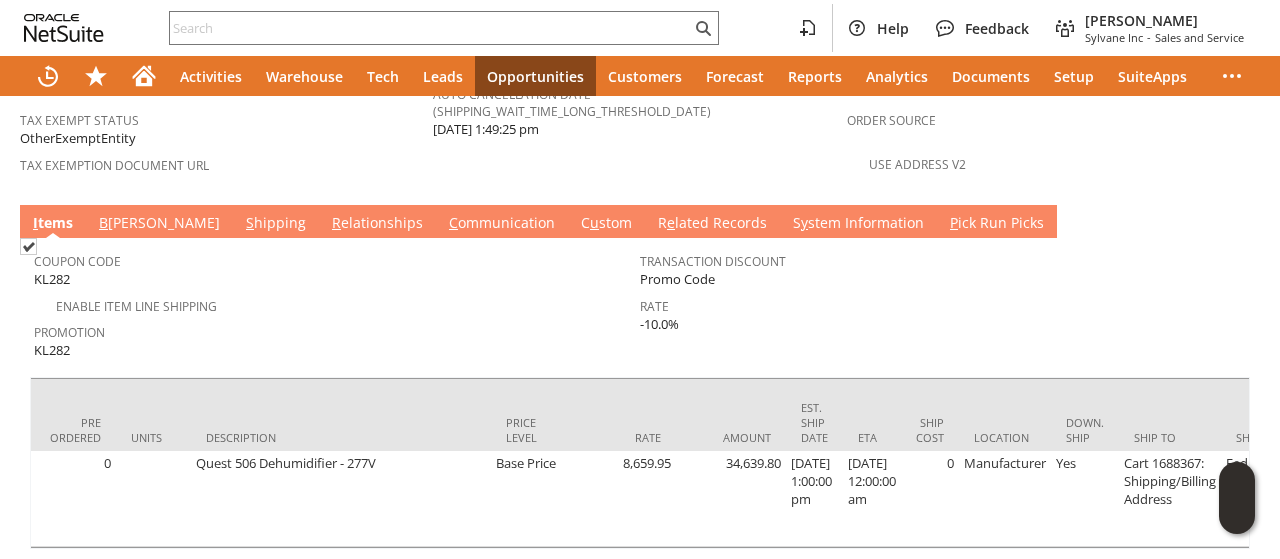 scroll, scrollTop: 0, scrollLeft: 0, axis: both 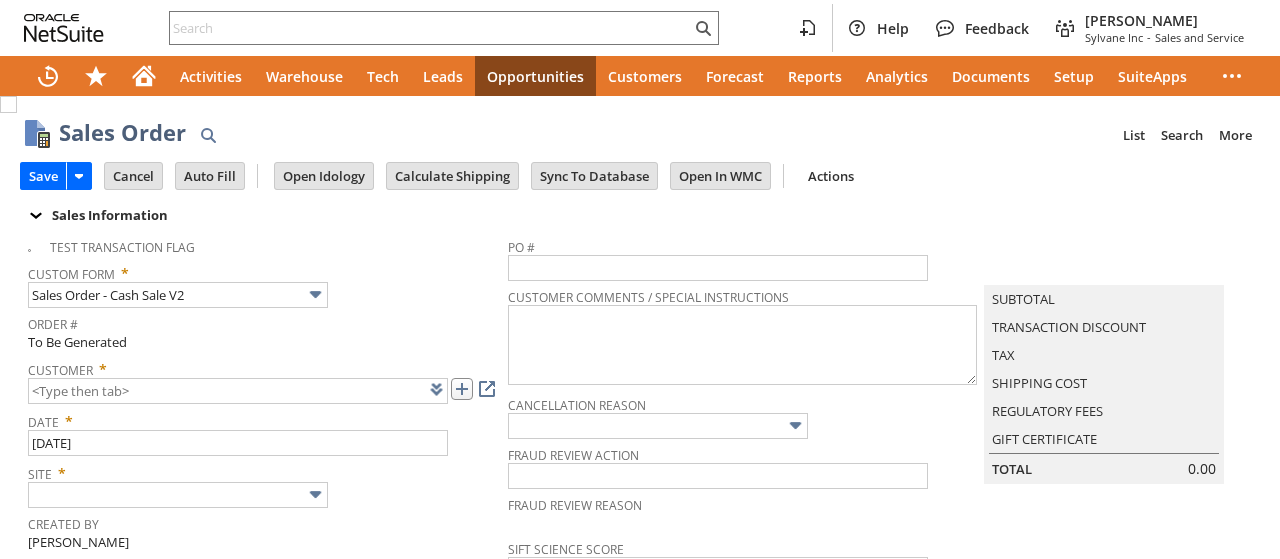 click at bounding box center [462, 389] 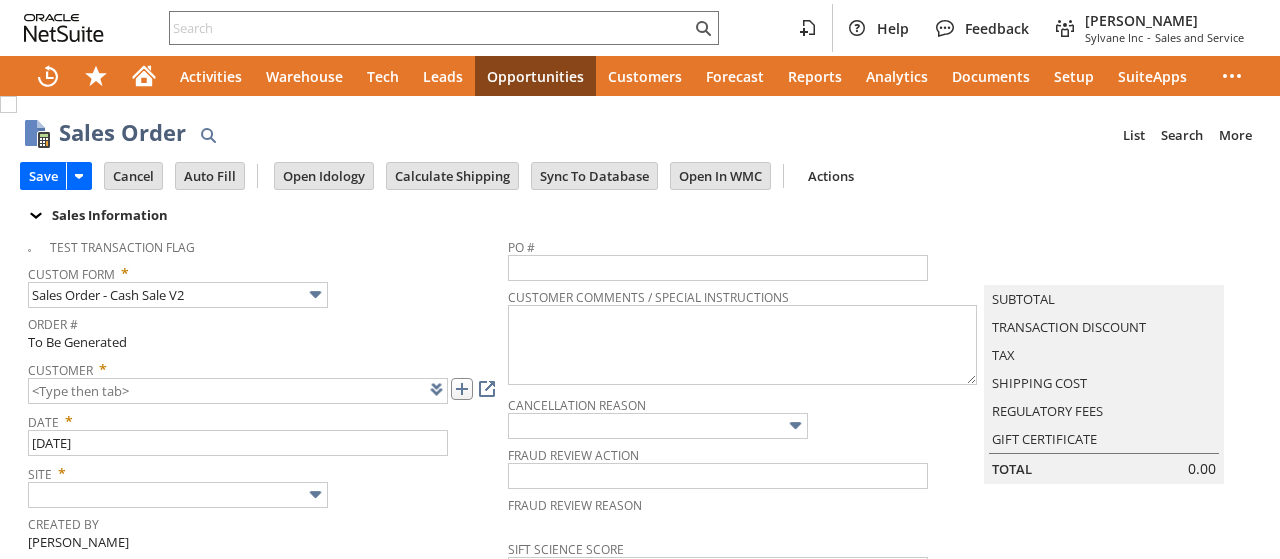 type on "Intelligent Recommendations ⁰" 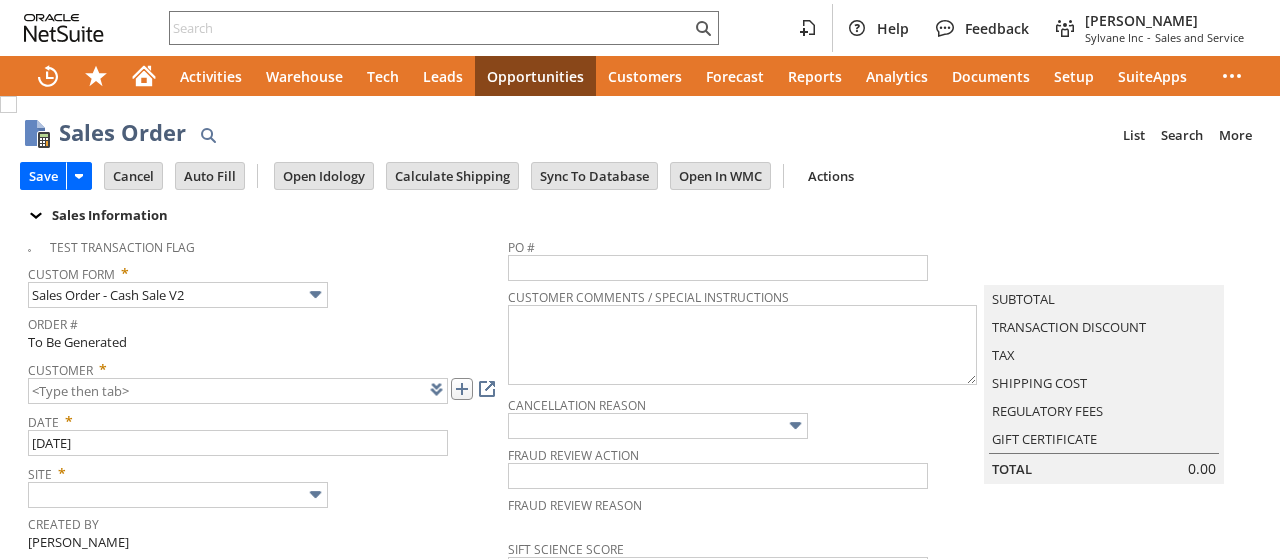 type on "Copy Previous" 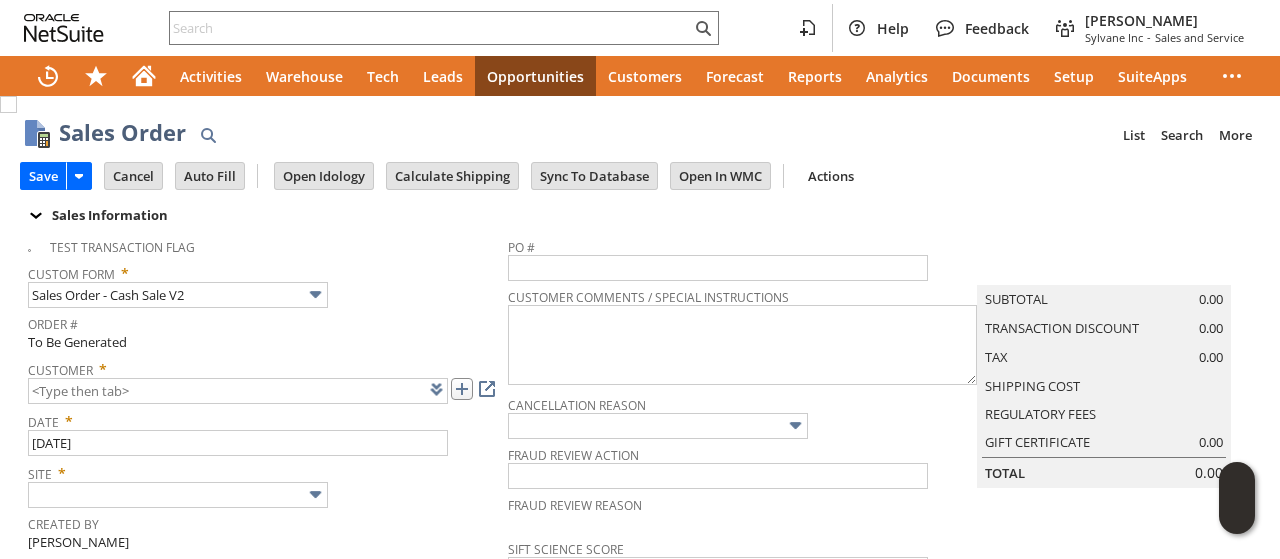 type on "CU1230324 Marilyn Faust" 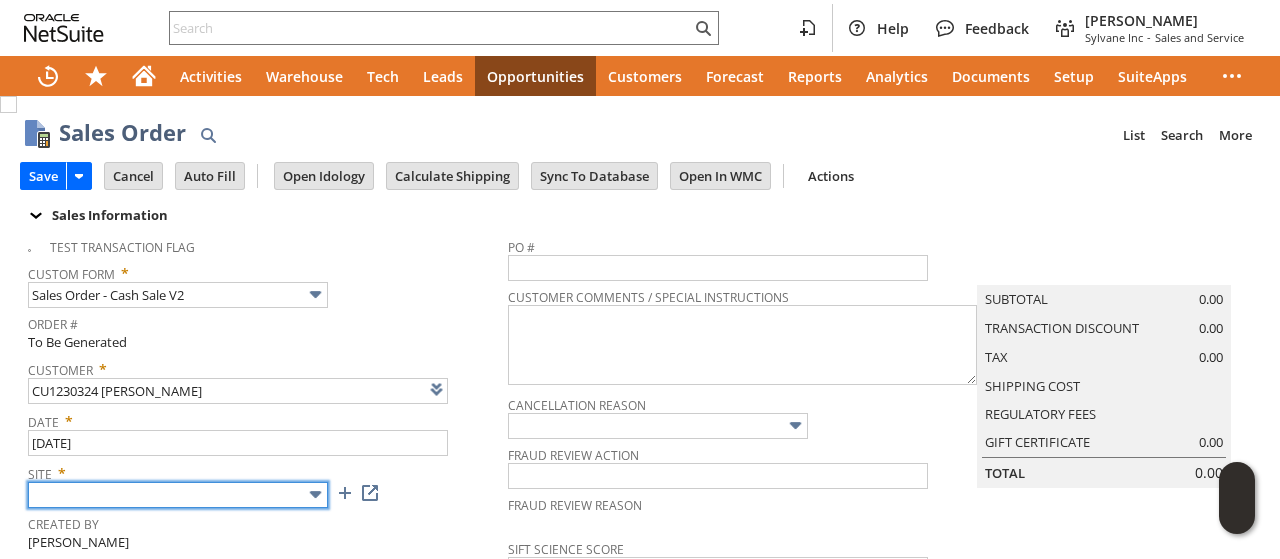 click at bounding box center (178, 495) 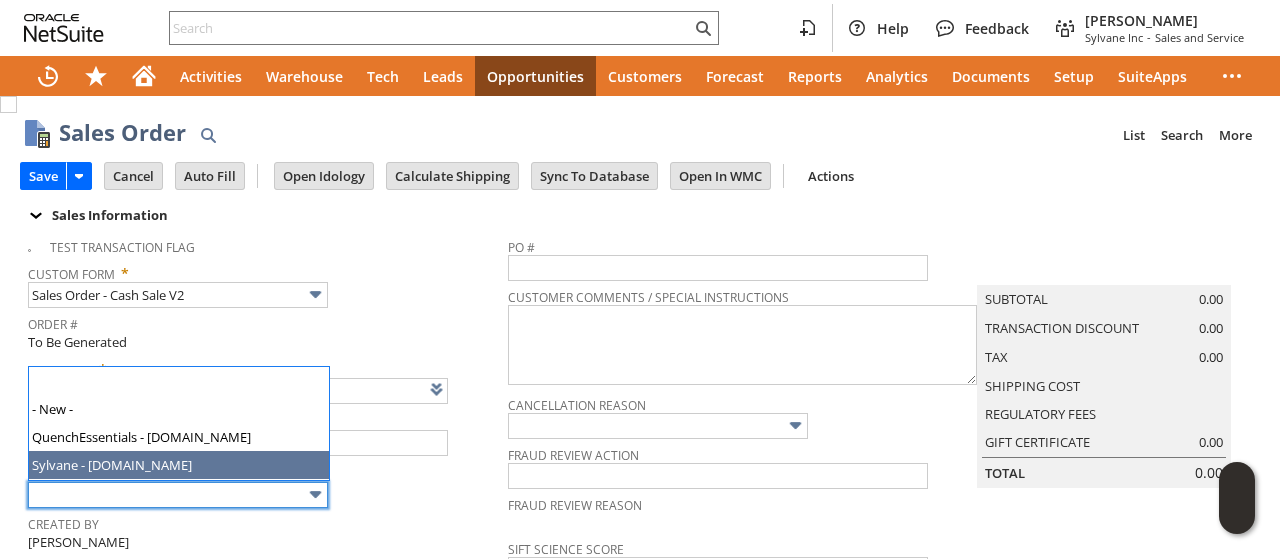 type on "Sylvane - [DOMAIN_NAME]" 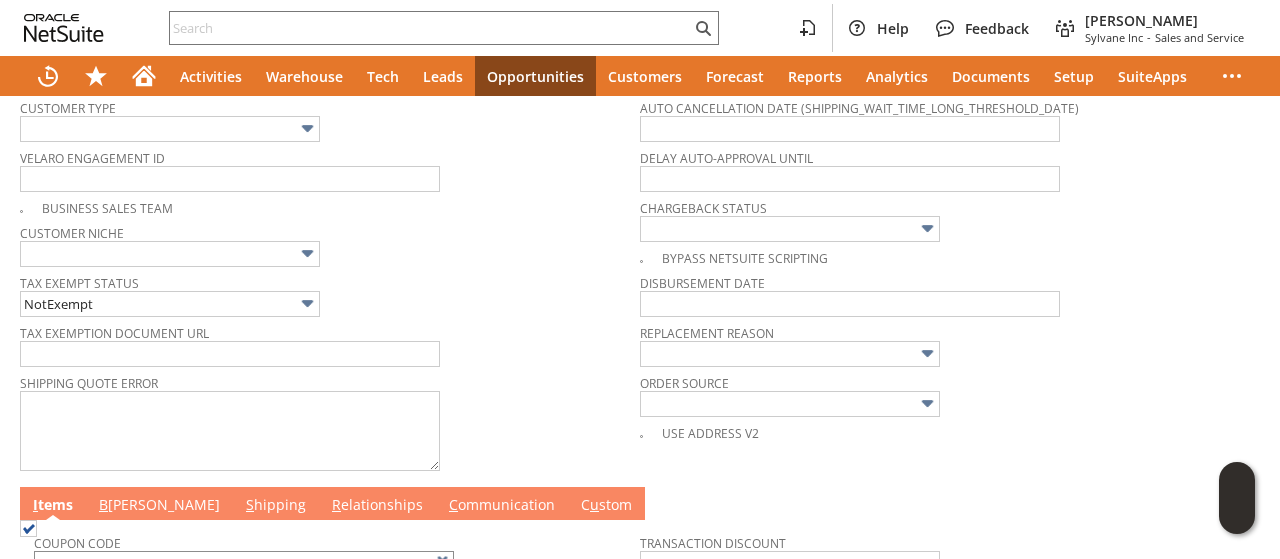 scroll, scrollTop: 800, scrollLeft: 0, axis: vertical 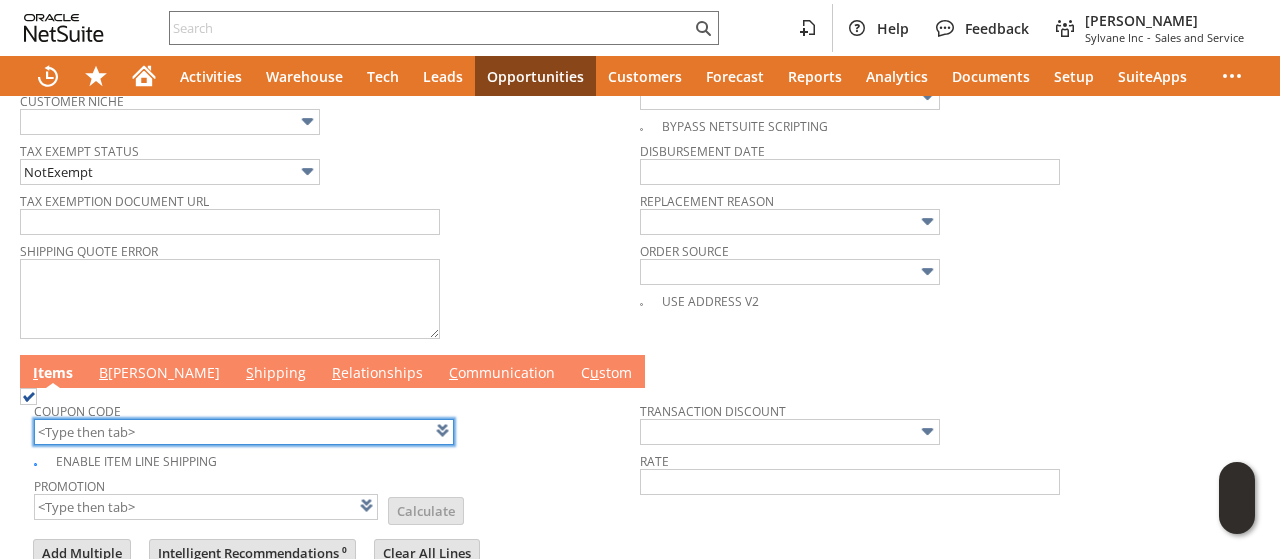 click at bounding box center (244, 432) 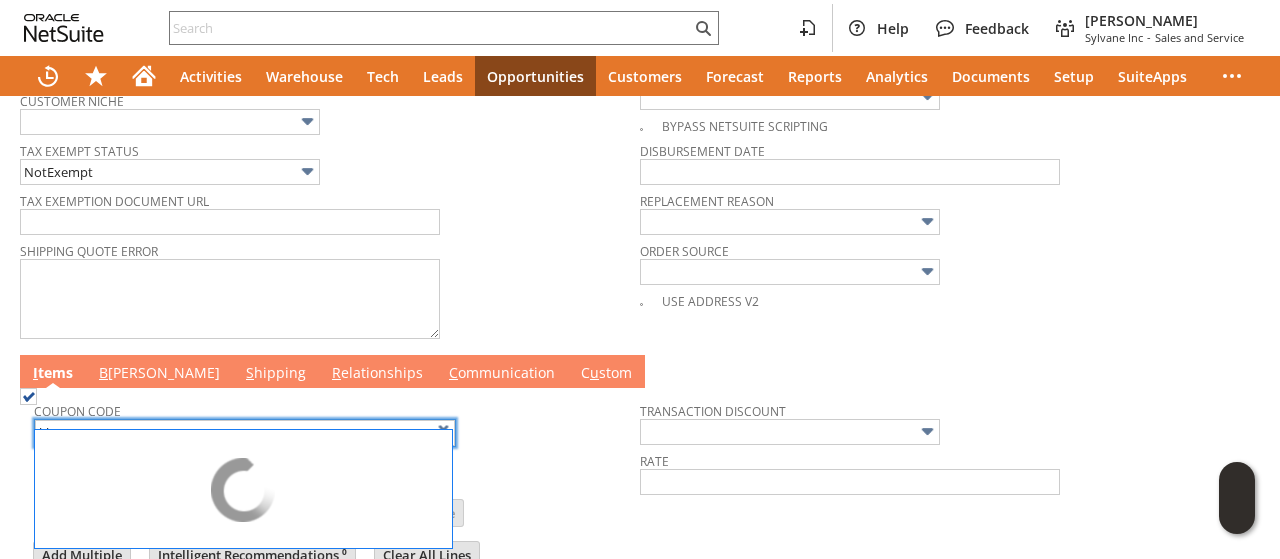 click on "Promotion
List
Calculate" at bounding box center (337, 499) 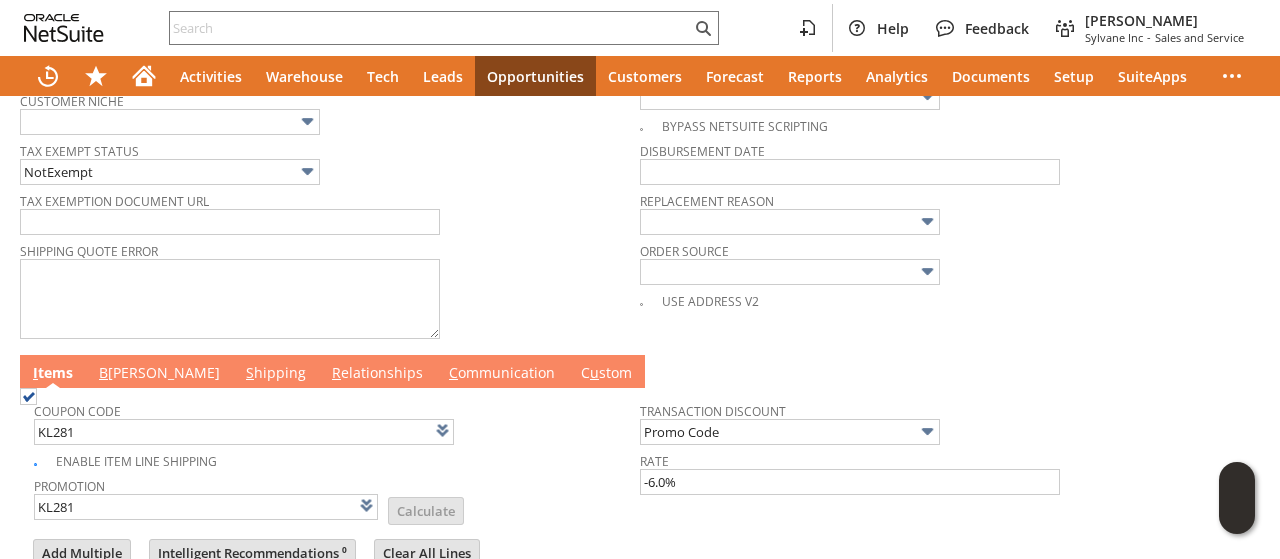 scroll, scrollTop: 1038, scrollLeft: 0, axis: vertical 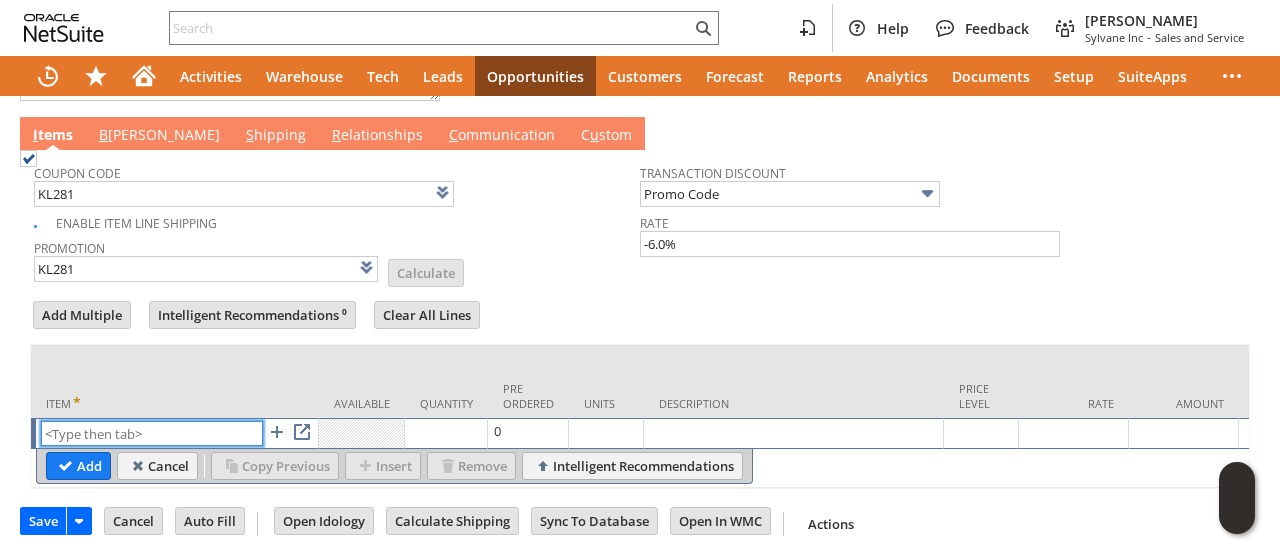 paste on "sa7442-2" 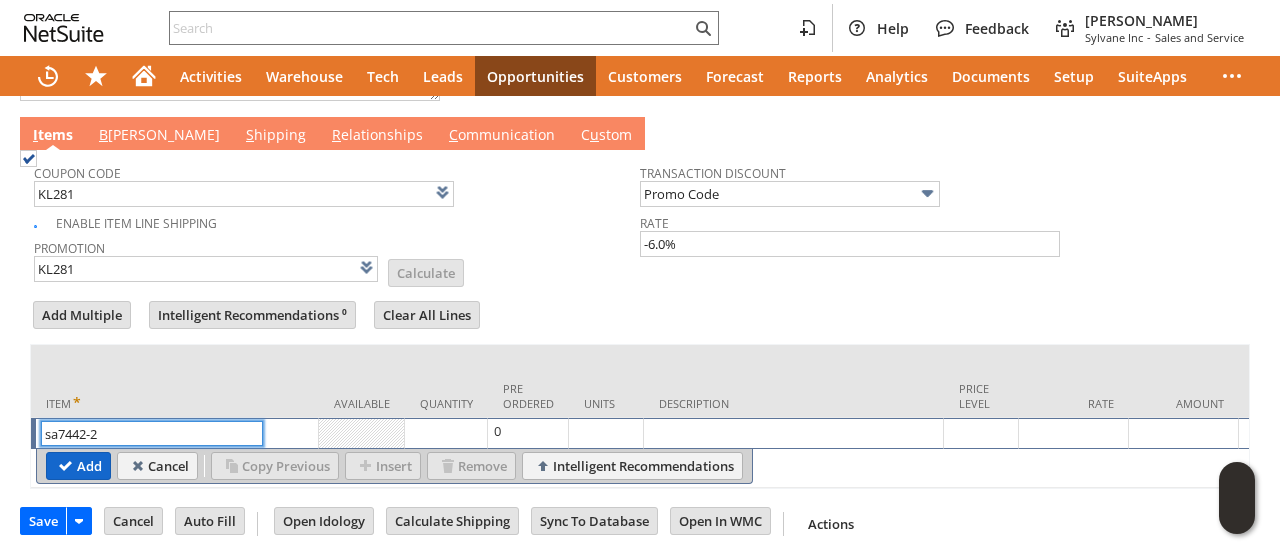 type on "sa7442-2" 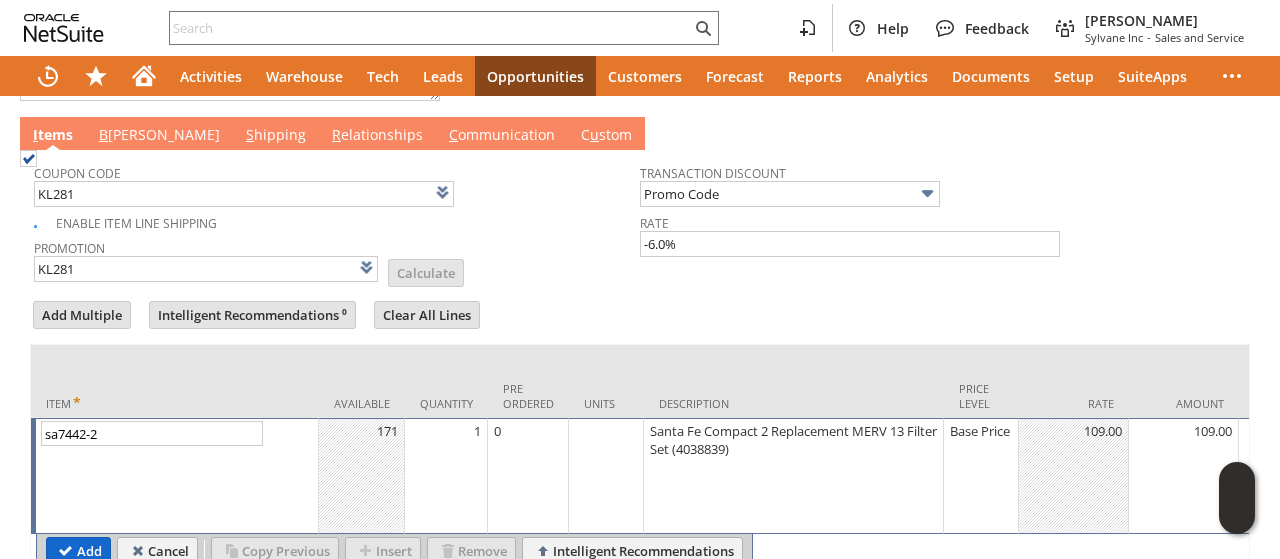 click on "Add" at bounding box center [78, 551] 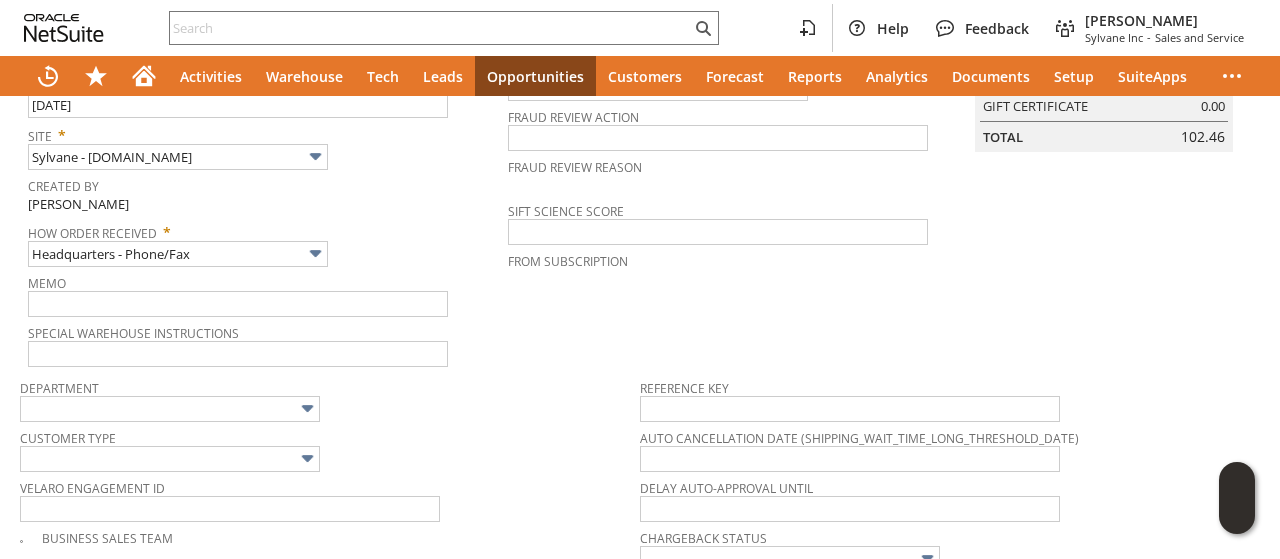 scroll, scrollTop: 0, scrollLeft: 0, axis: both 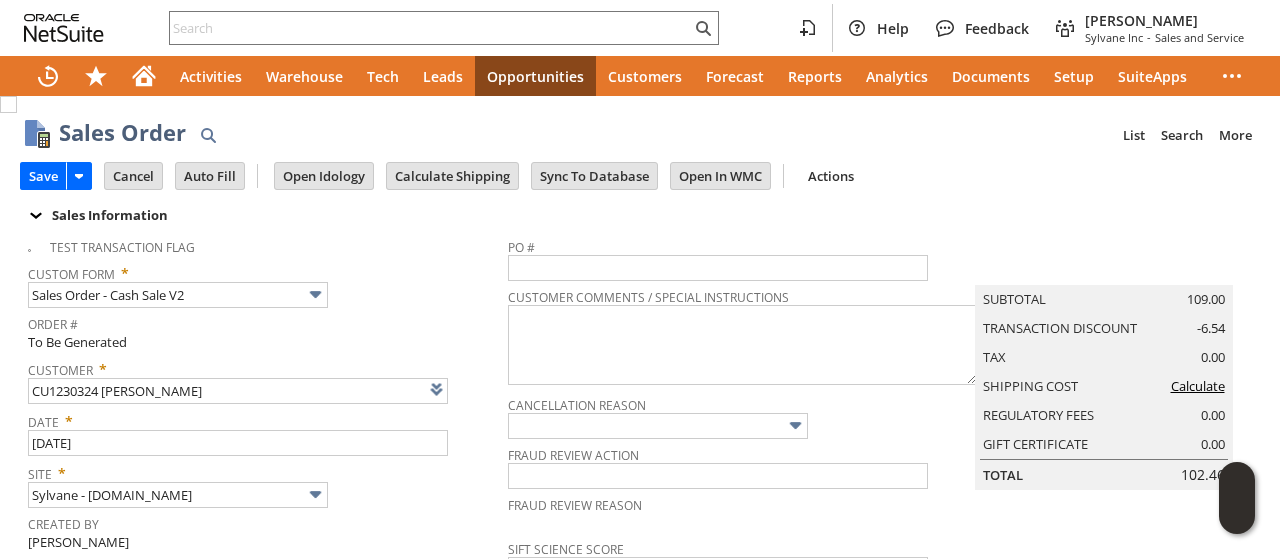 type on "Intelligent Recommendations¹⁰" 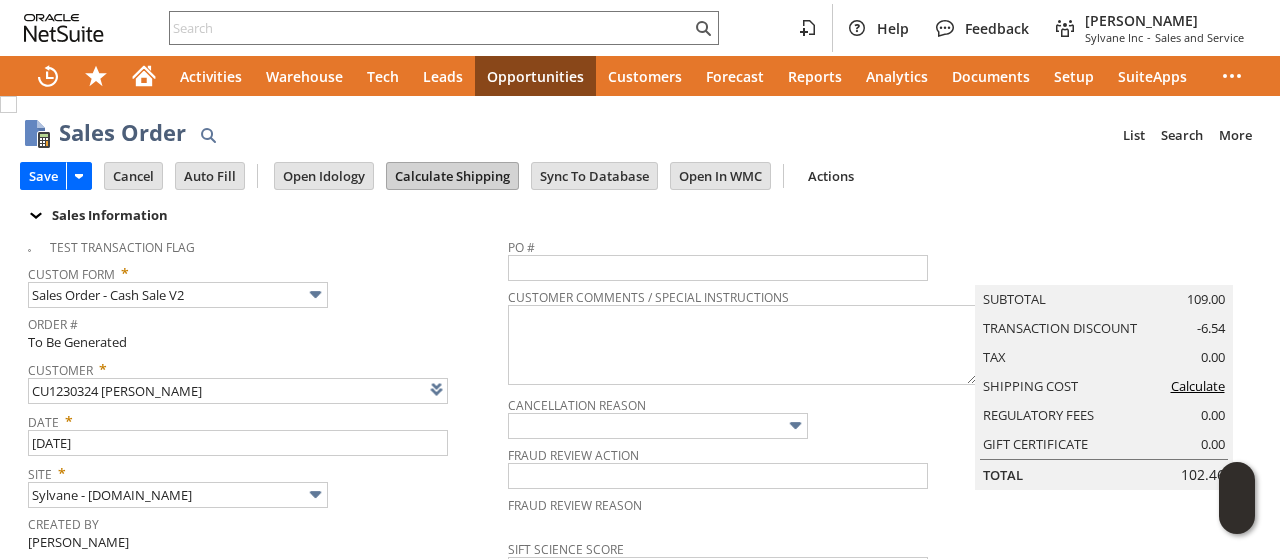click on "Calculate Shipping" at bounding box center [452, 176] 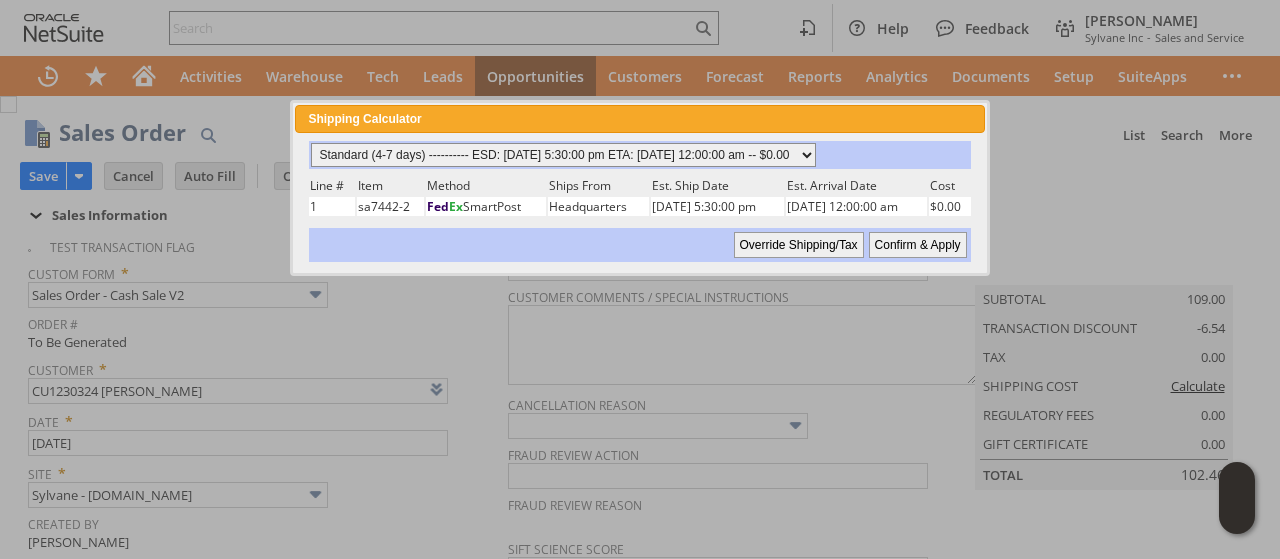 click on "Standard (4-7 days) ---------- ESD: 07/29/2025 5:30:00 pm  ETA: 08/01/2025 12:00:00 am -- $0.00 3 Day ------------------------ ESD: 07/29/2025 5:30:00 pm  ETA: 07/31/2025 12:00:00 am -- $0.00 2 Day ------------------------ ESD: 07/29/2025 5:30:00 pm  ETA: 07/31/2025 12:00:00 am -- $0.00 Next Business Day ------------ ESD: 07/29/2025 5:30:00 pm  ETA: 07/30/2025 12:00:00 am - $47.50" at bounding box center [563, 155] 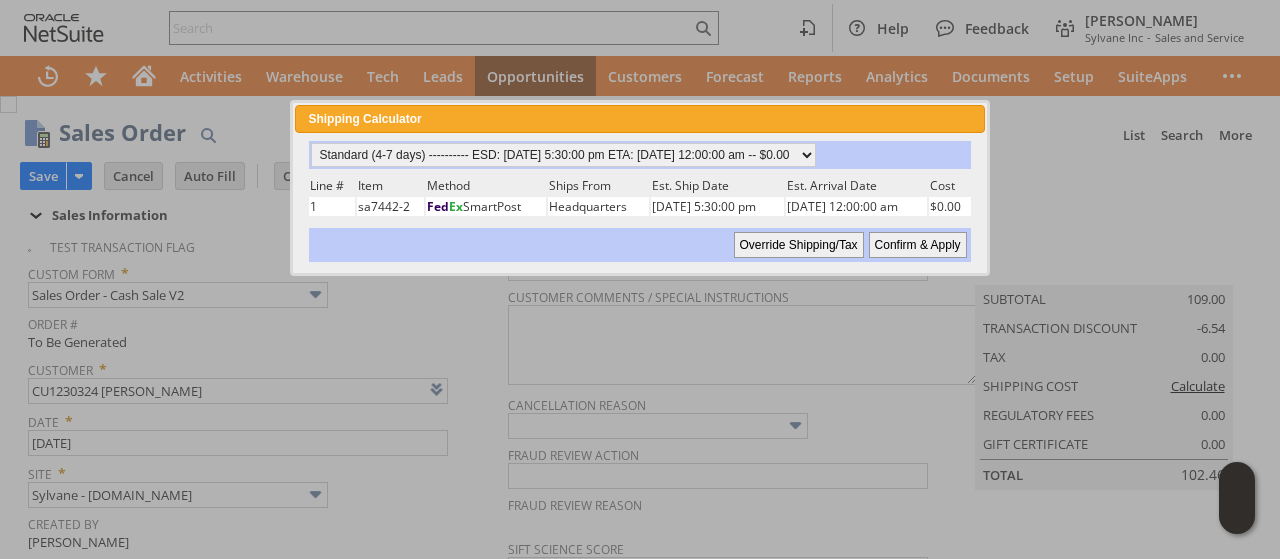 click on "Confirm & Apply" at bounding box center [918, 245] 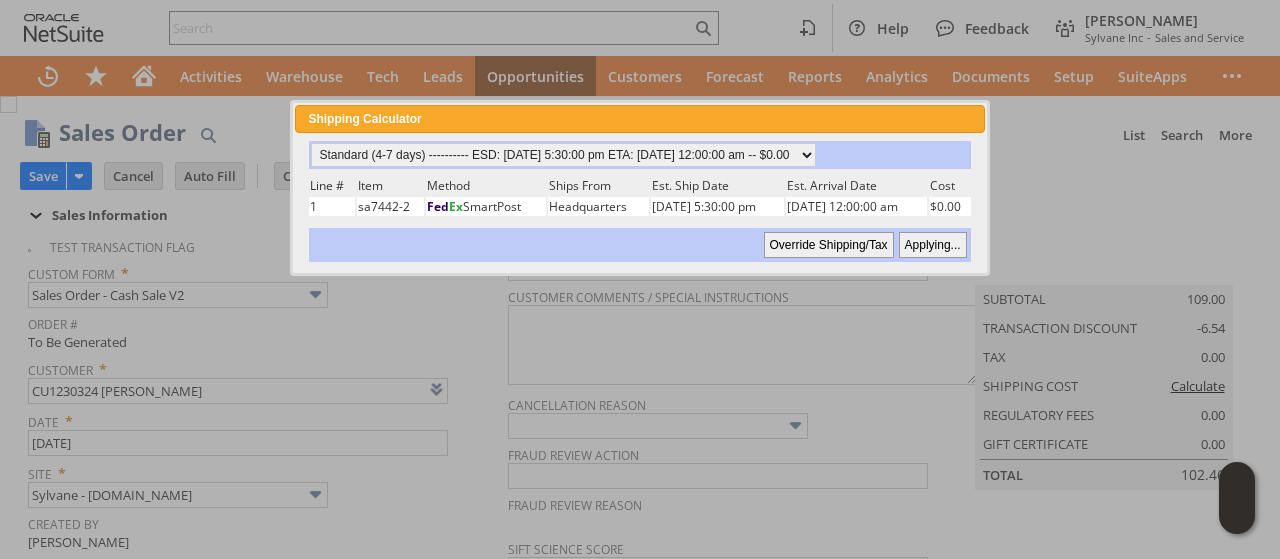 type 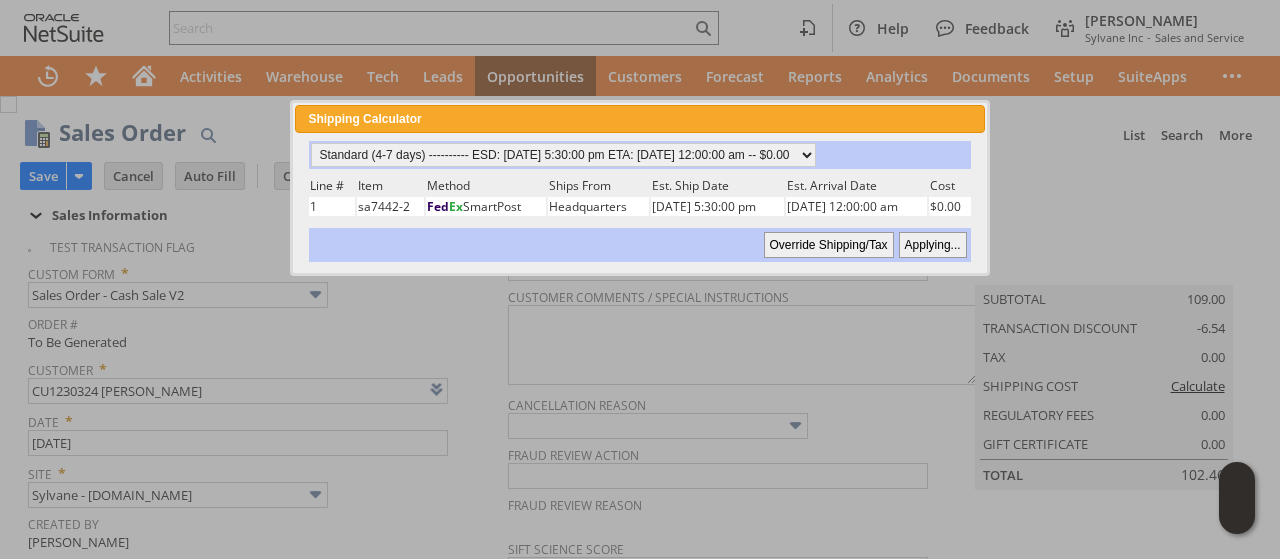 type on "Add" 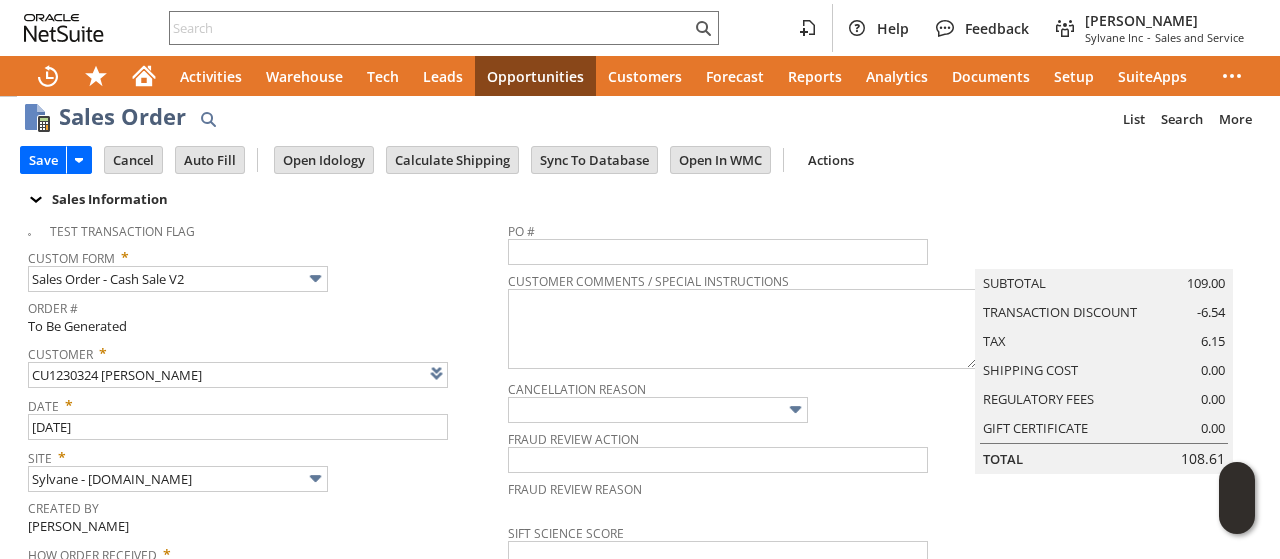 scroll, scrollTop: 0, scrollLeft: 0, axis: both 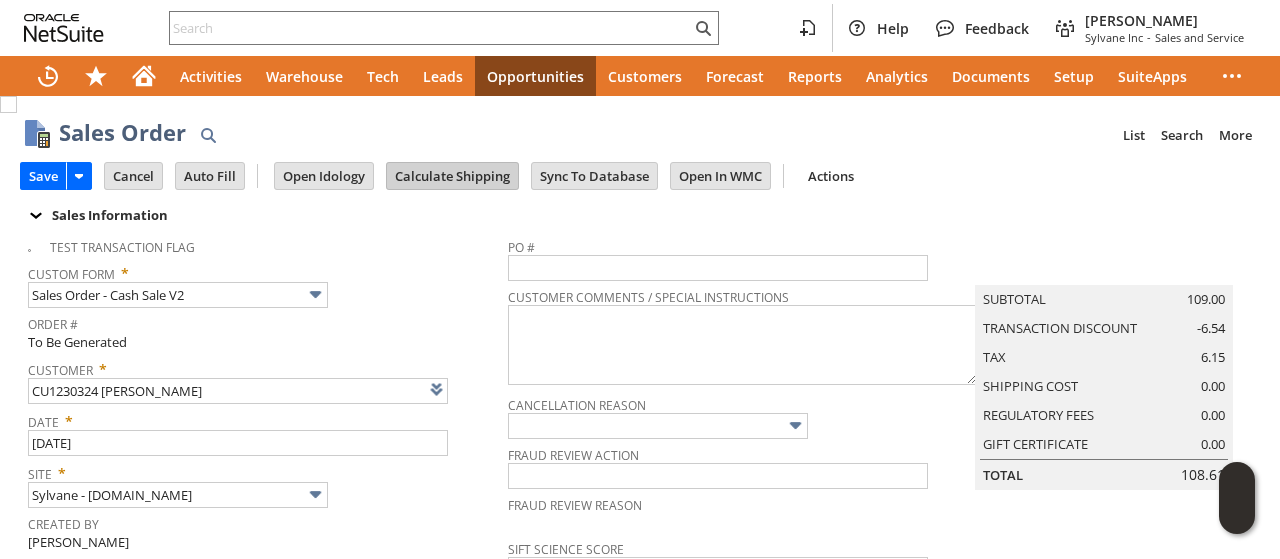 click on "Calculate Shipping" at bounding box center [452, 176] 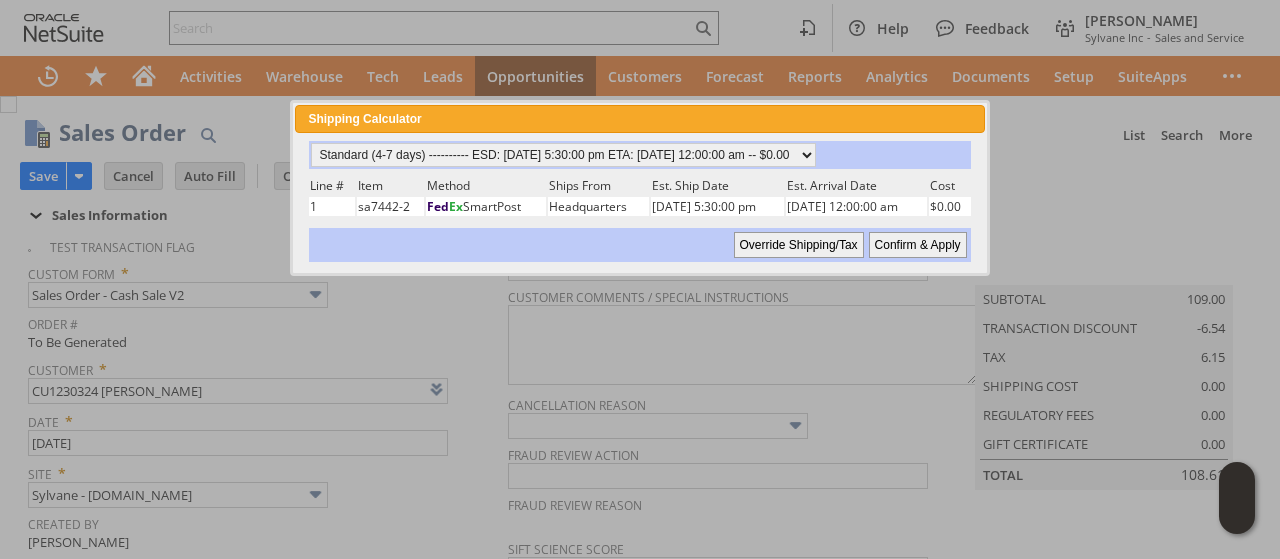 click on "Confirm & Apply" at bounding box center [918, 245] 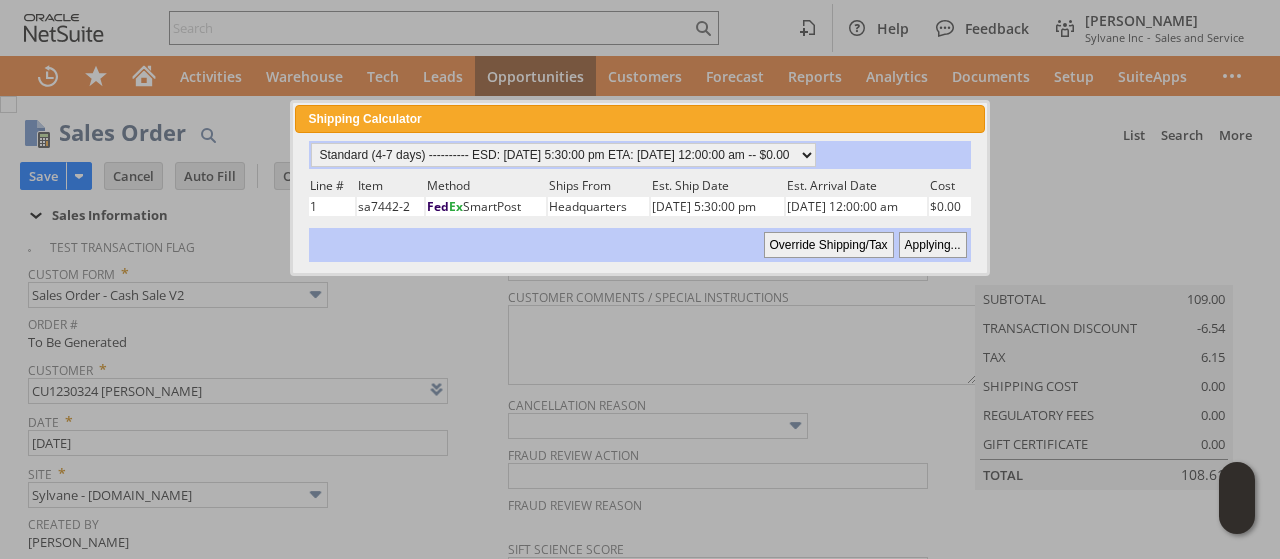 type 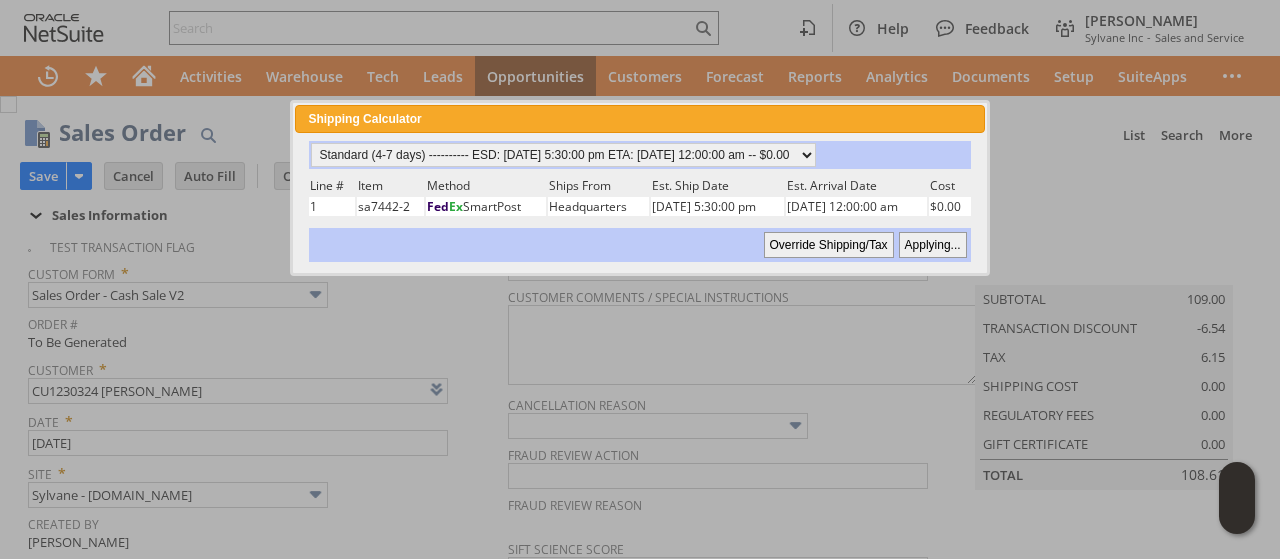 type on "Add" 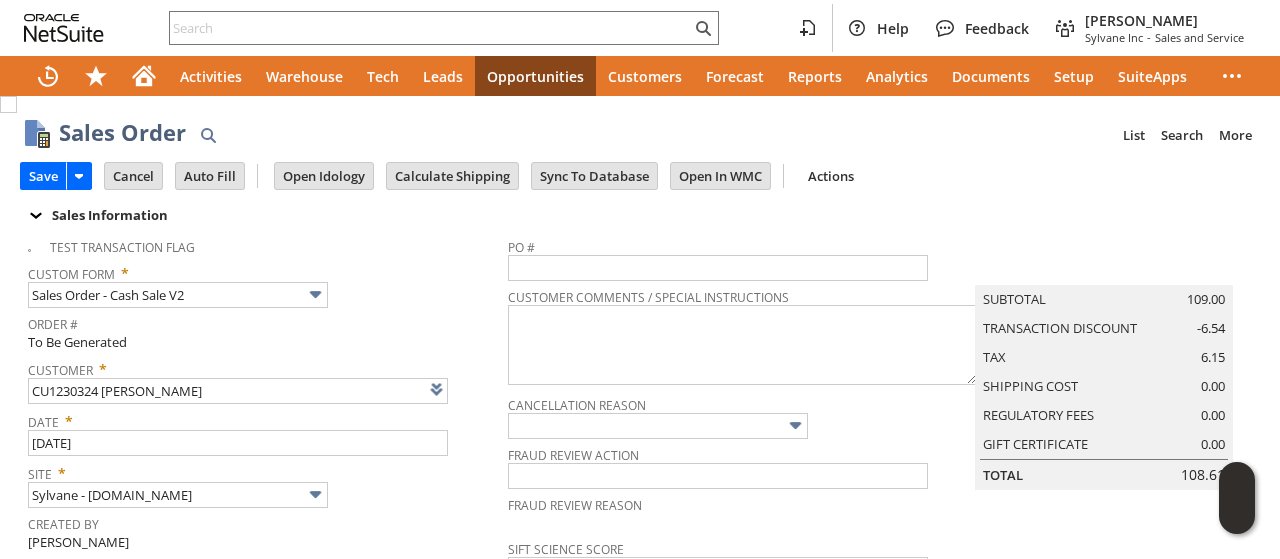 scroll, scrollTop: 1150, scrollLeft: 0, axis: vertical 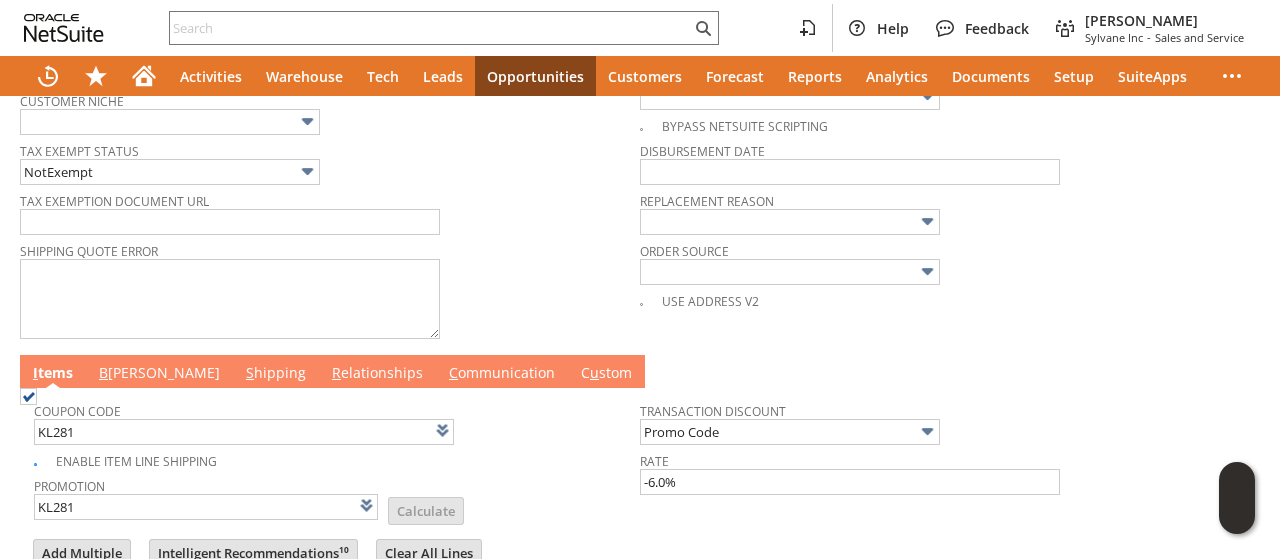 drag, startPoint x: 122, startPoint y: 375, endPoint x: 122, endPoint y: 361, distance: 14 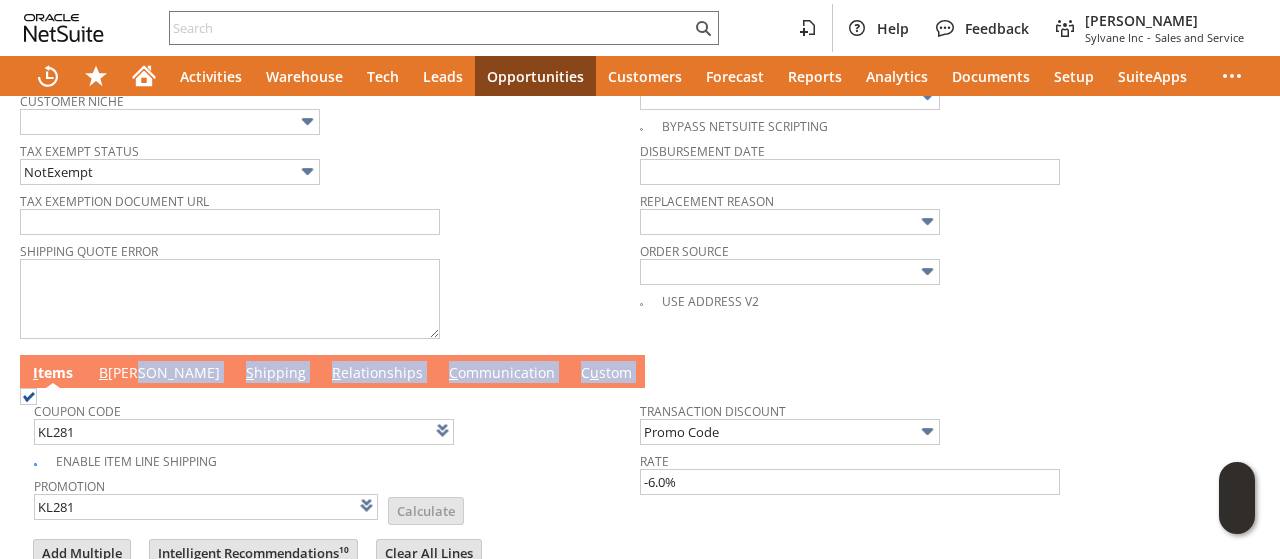 click on "B illing" at bounding box center [159, 374] 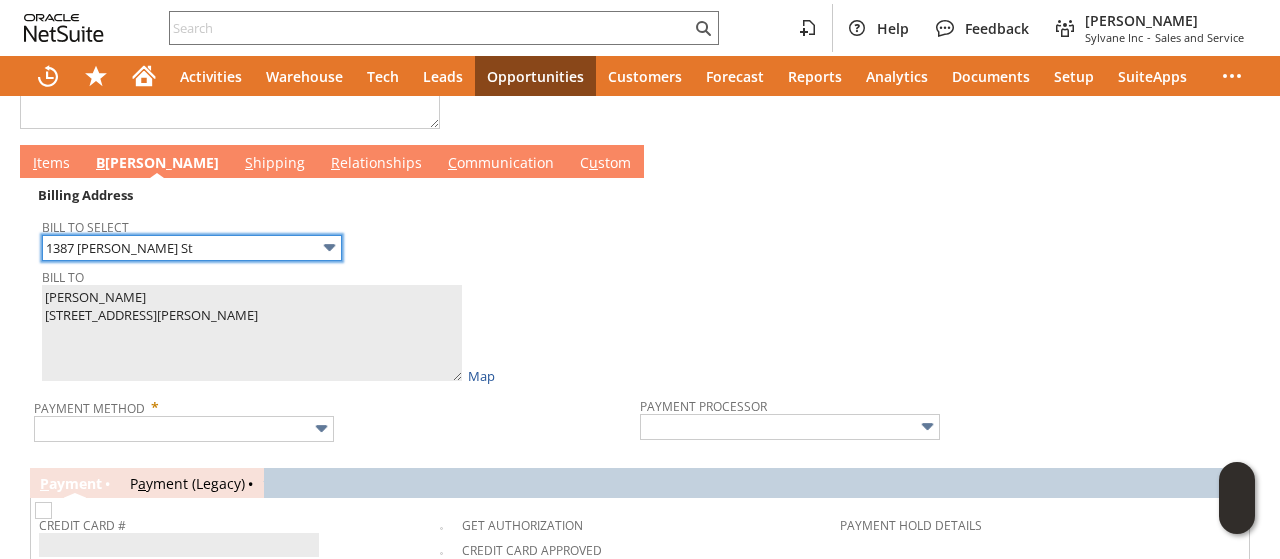 scroll, scrollTop: 1100, scrollLeft: 0, axis: vertical 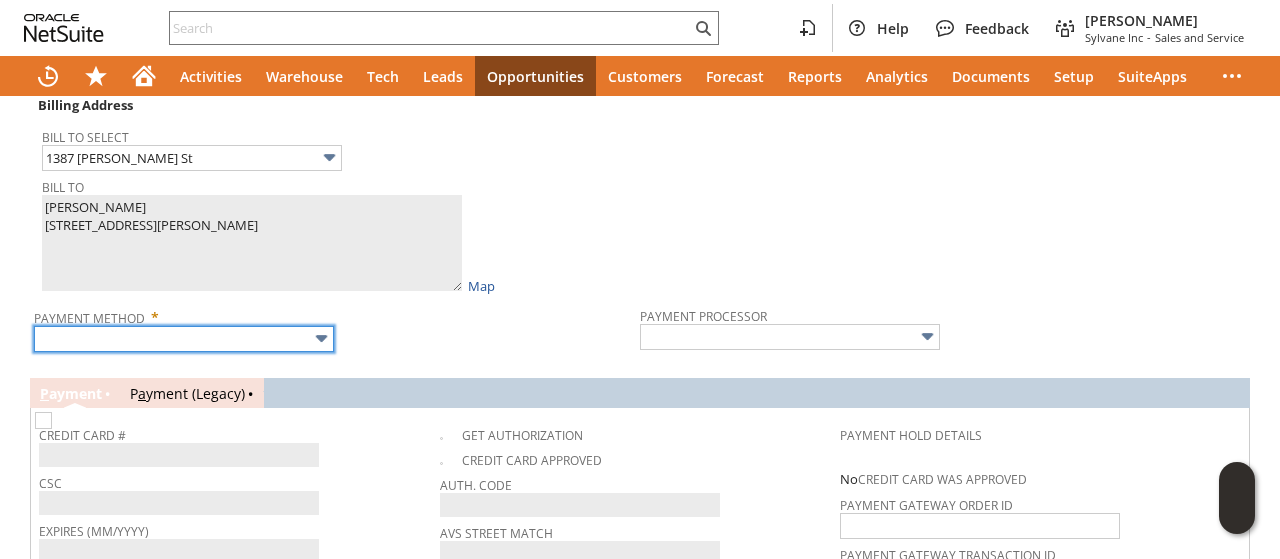 click at bounding box center (184, 339) 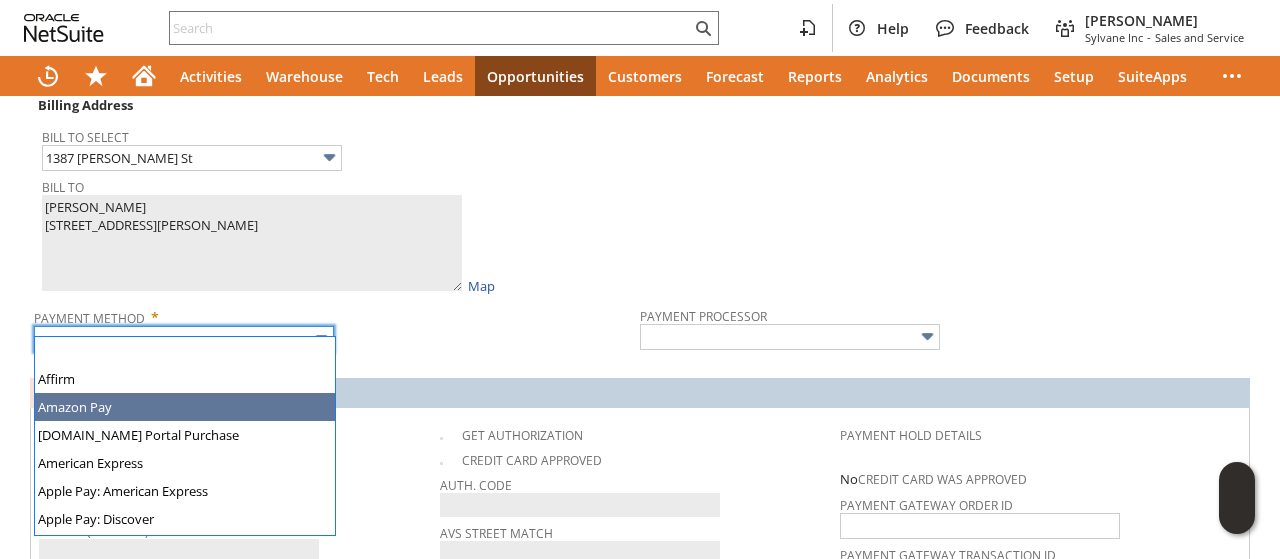 scroll, scrollTop: 558, scrollLeft: 0, axis: vertical 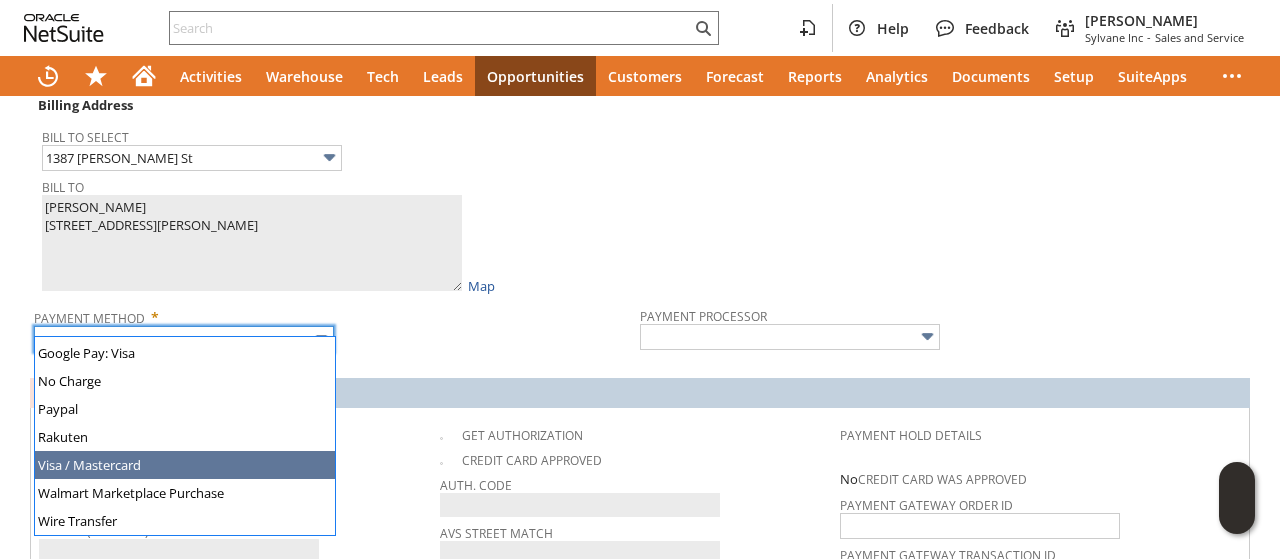 type on "Visa / Mastercard" 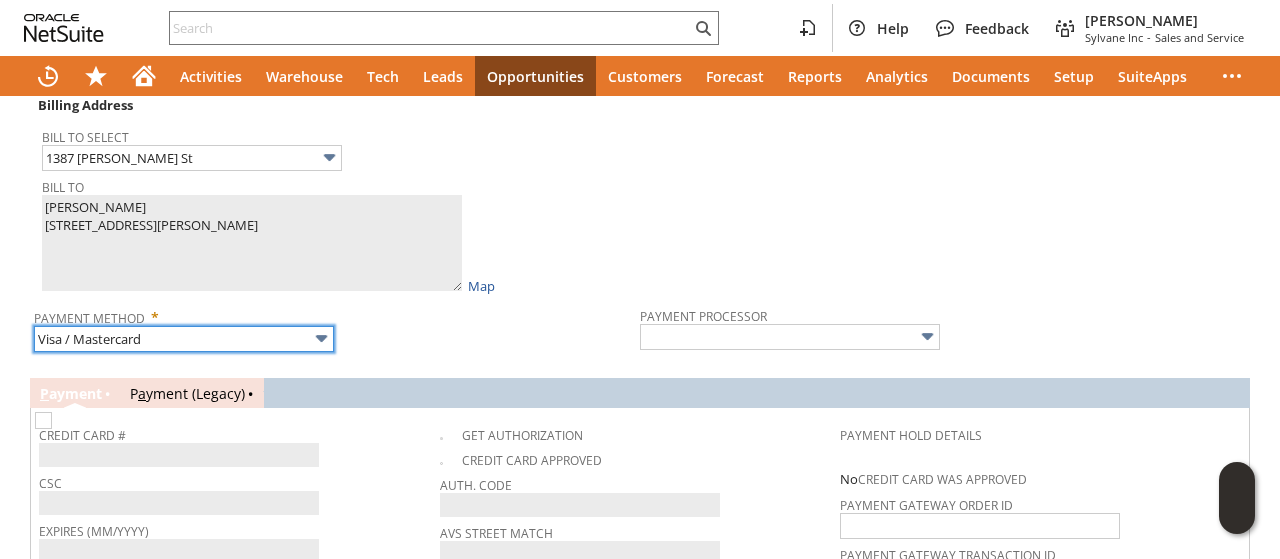 type on "Braintree" 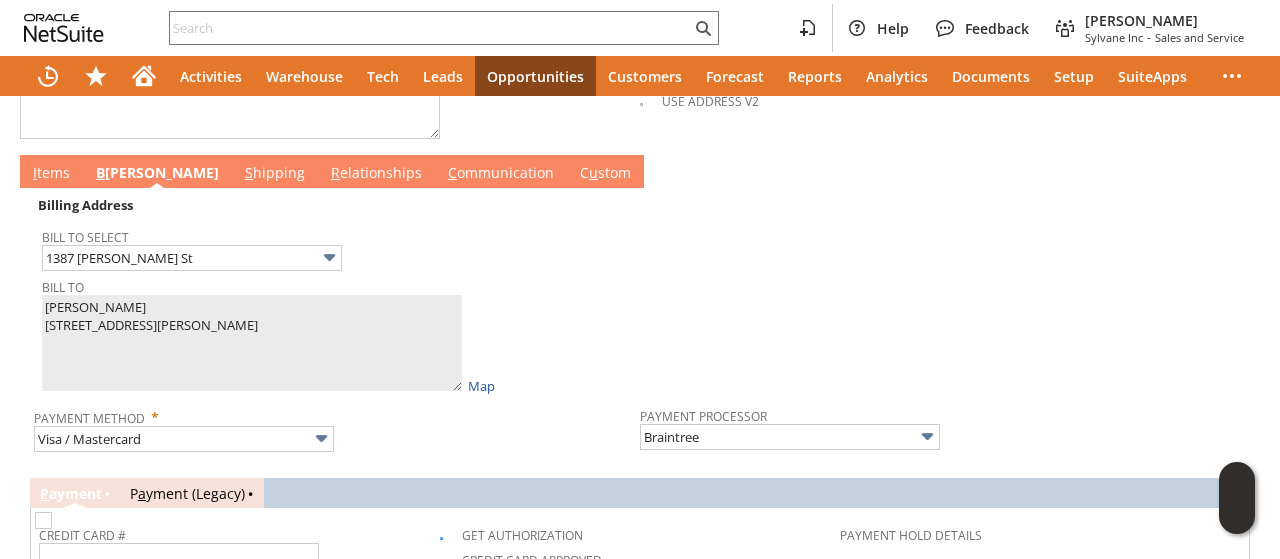 scroll, scrollTop: 1400, scrollLeft: 0, axis: vertical 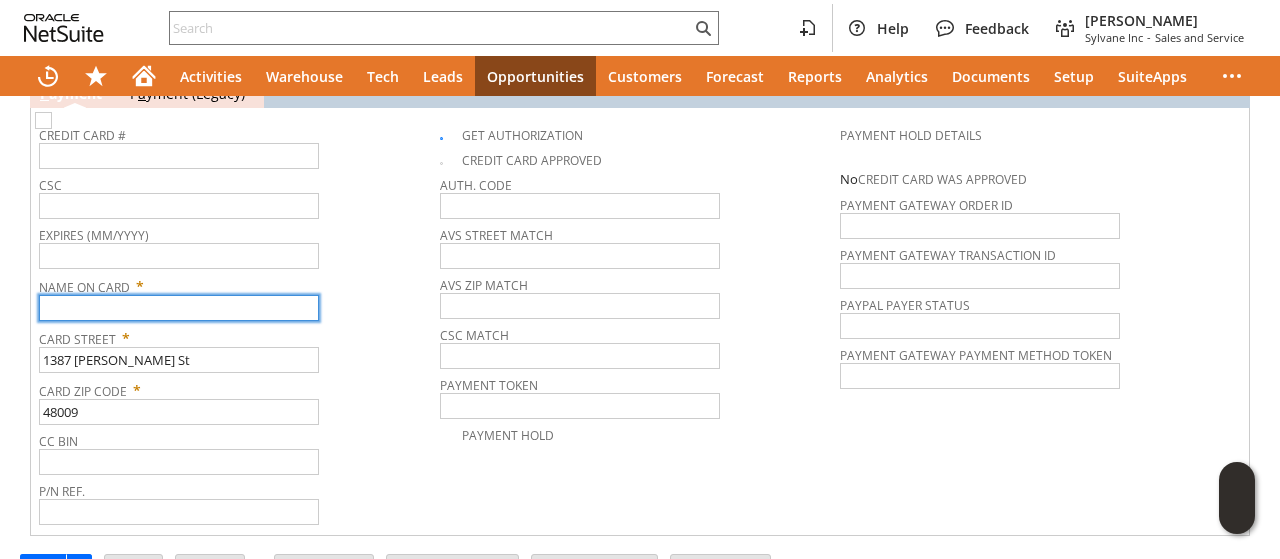 paste on "Marilyn Faust" 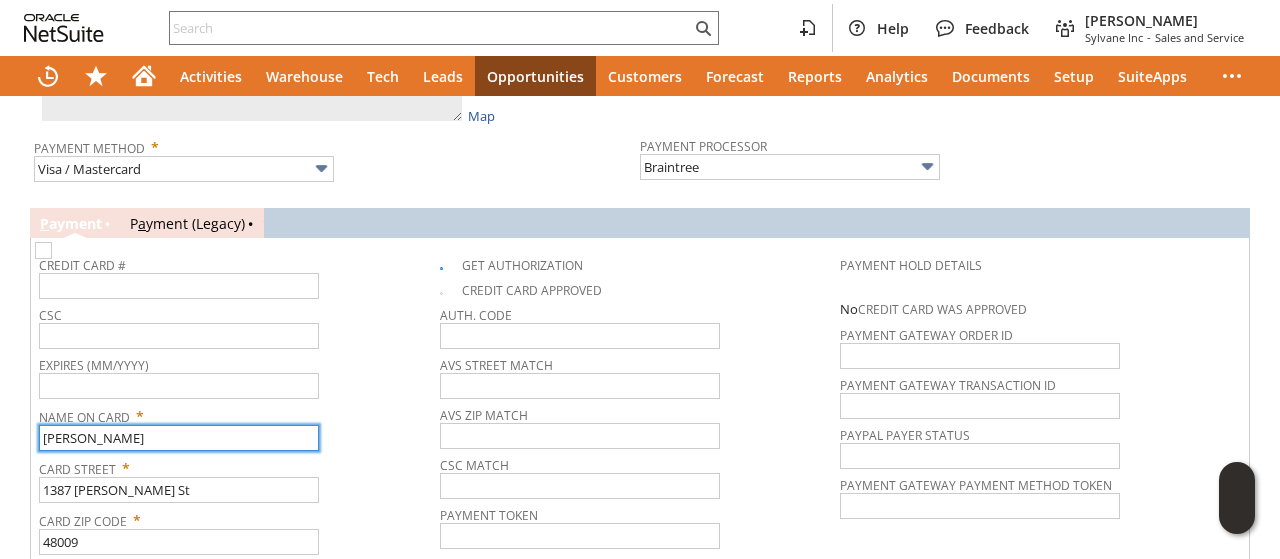 scroll, scrollTop: 1200, scrollLeft: 0, axis: vertical 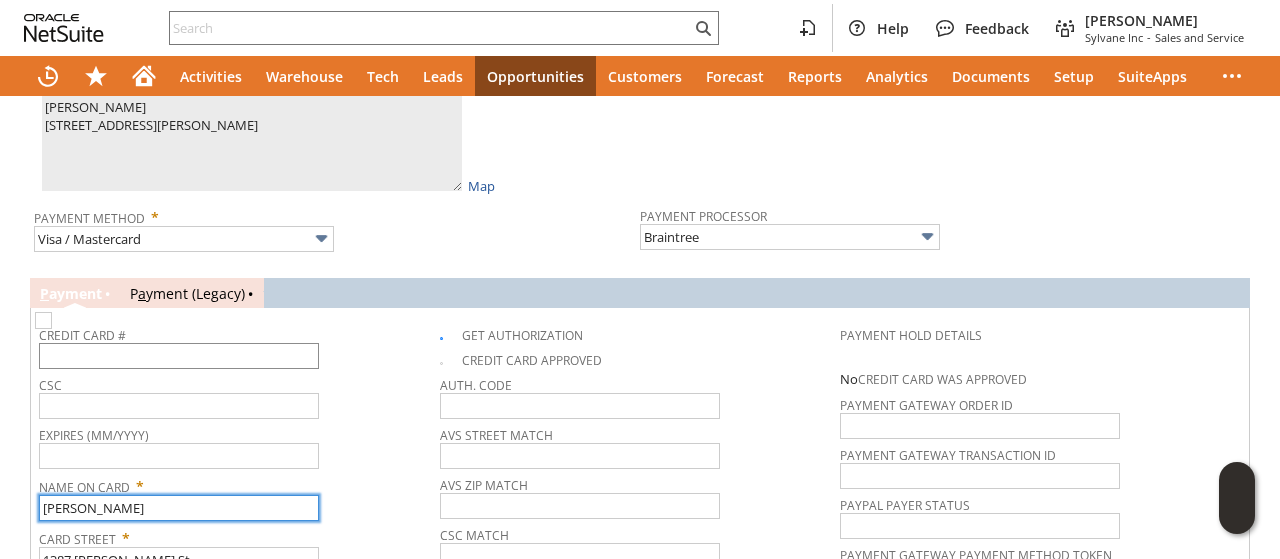 type on "Marilyn Faust" 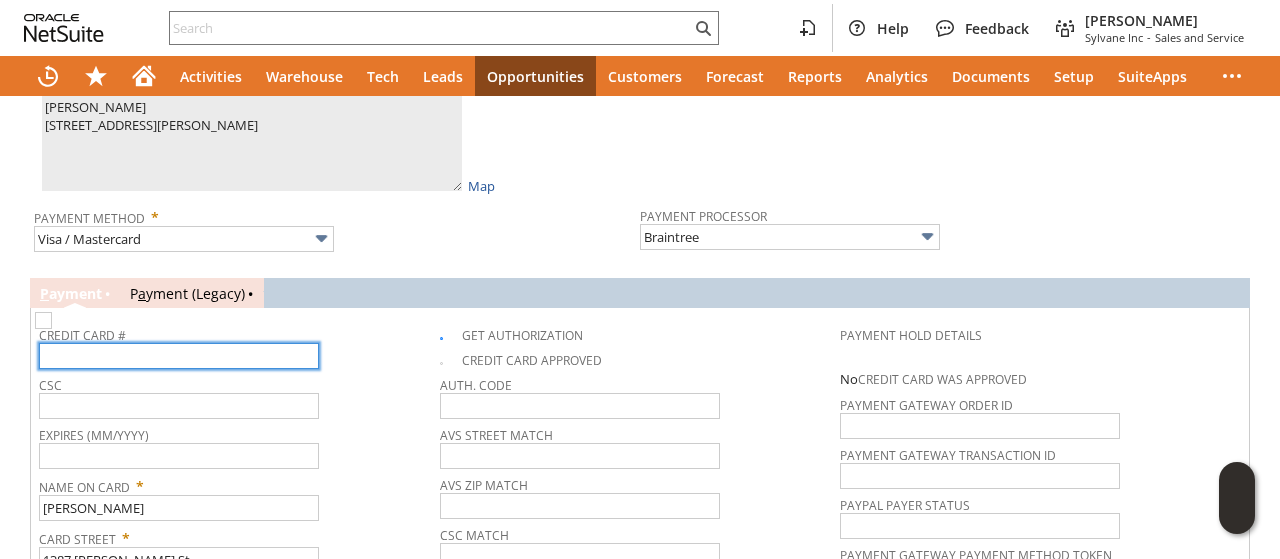 click at bounding box center [179, 356] 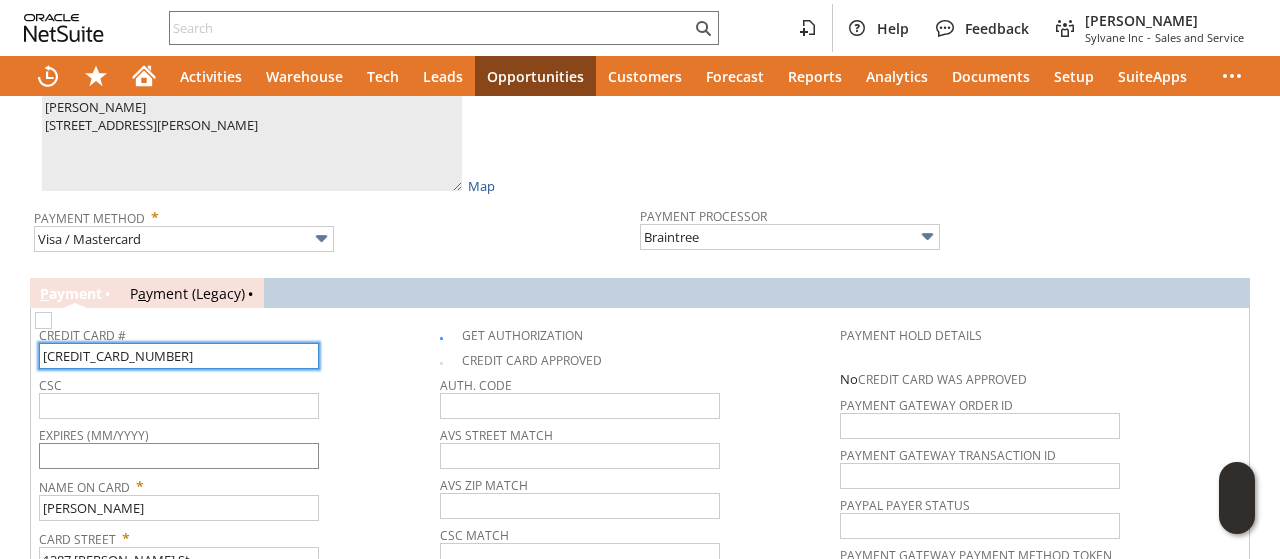 type on "5240389011449622" 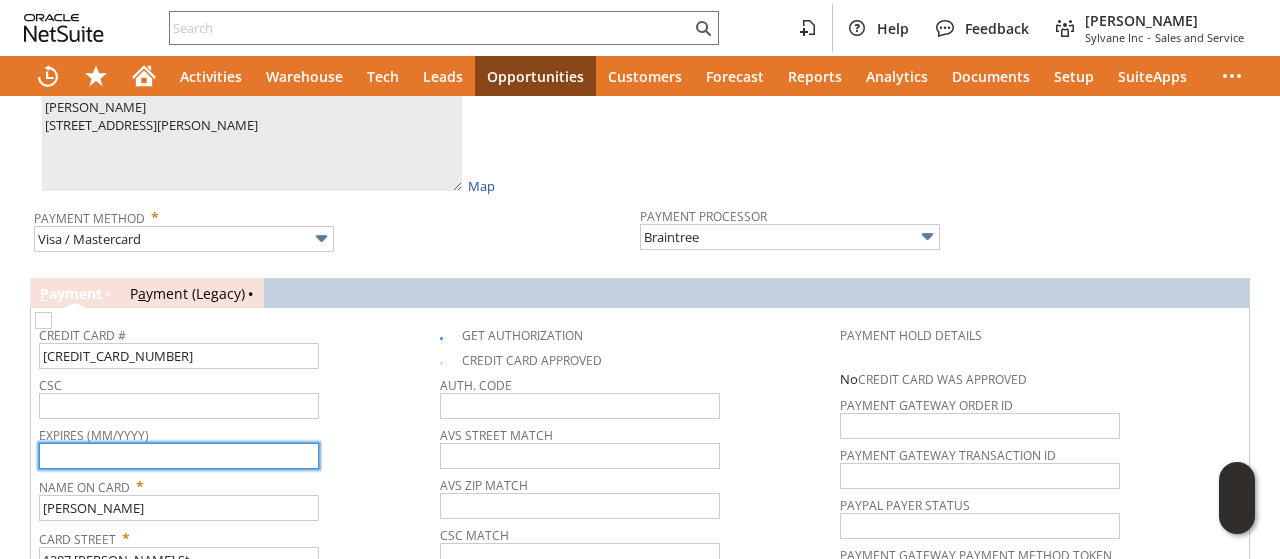 click at bounding box center [179, 456] 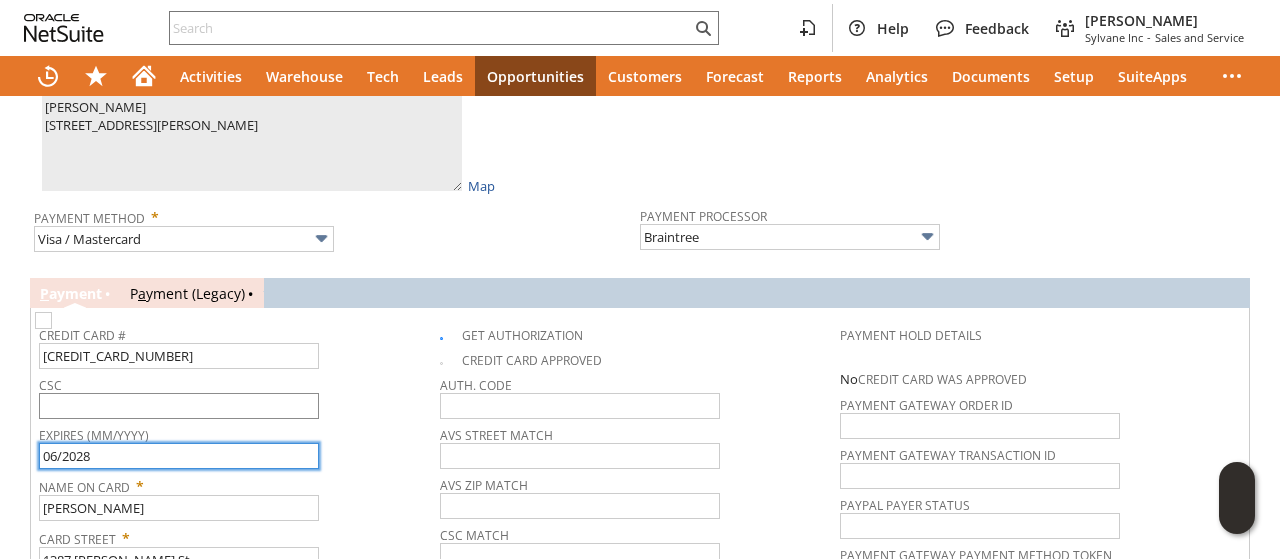 type on "06/2028" 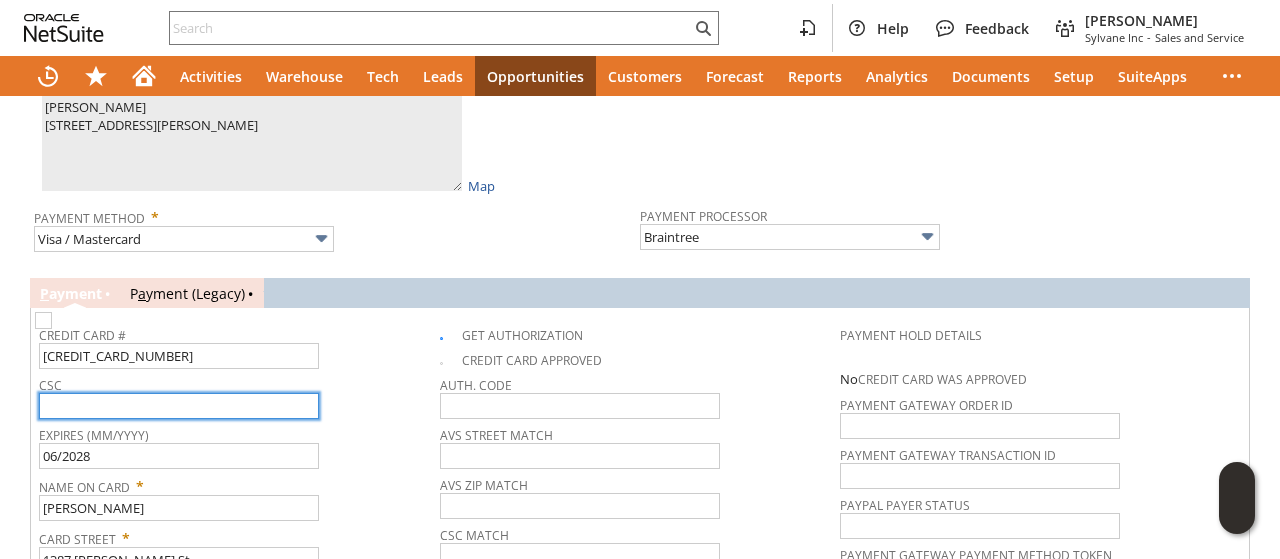 click at bounding box center (179, 406) 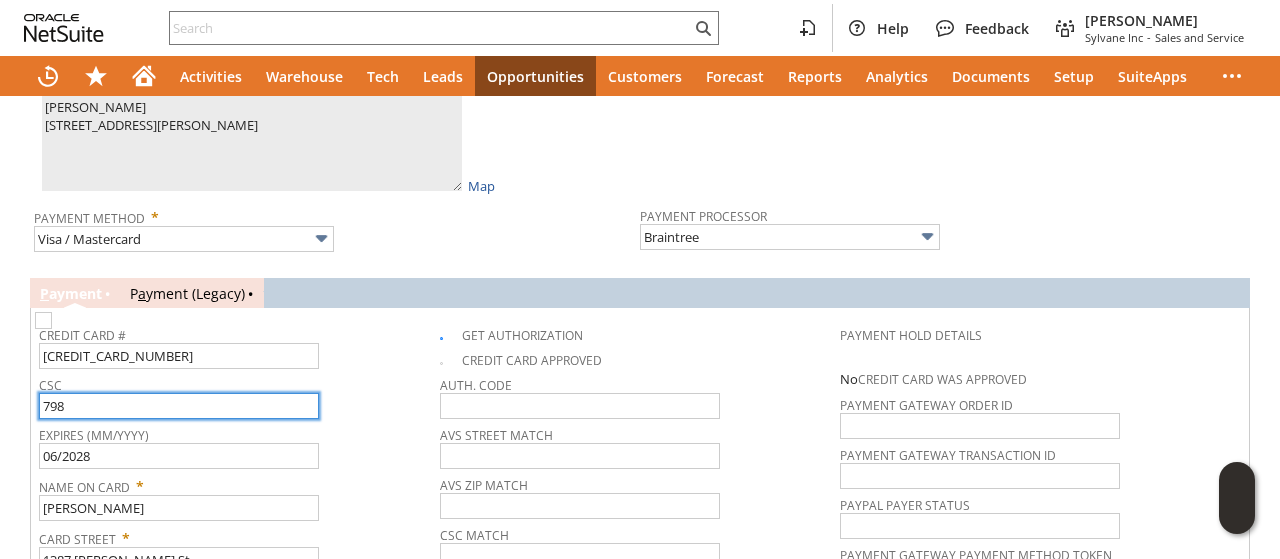 scroll, scrollTop: 800, scrollLeft: 0, axis: vertical 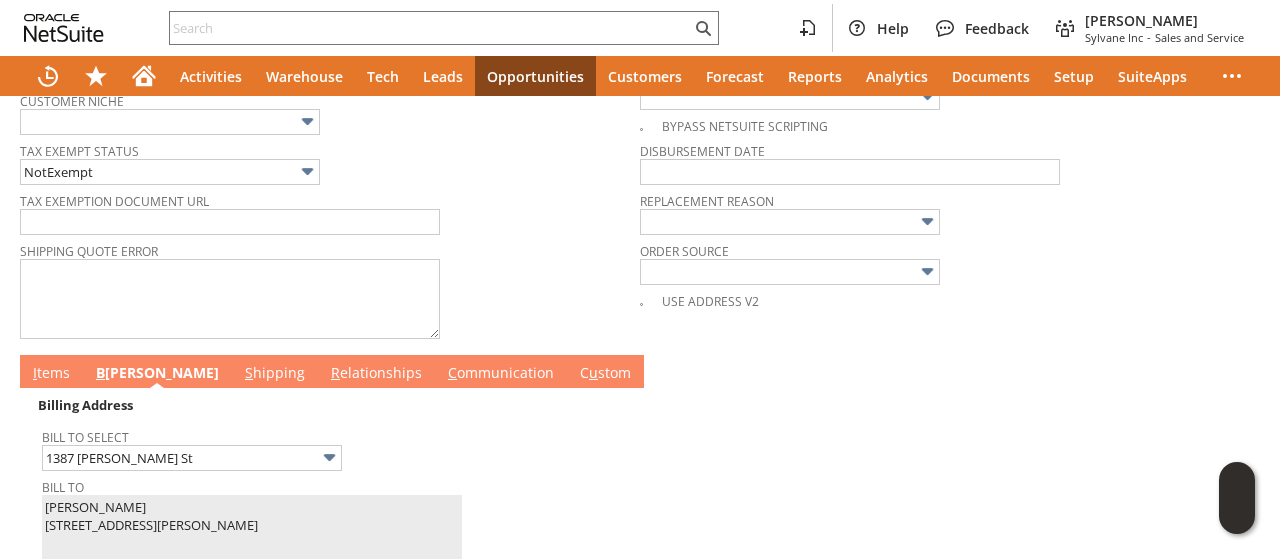 type on "798" 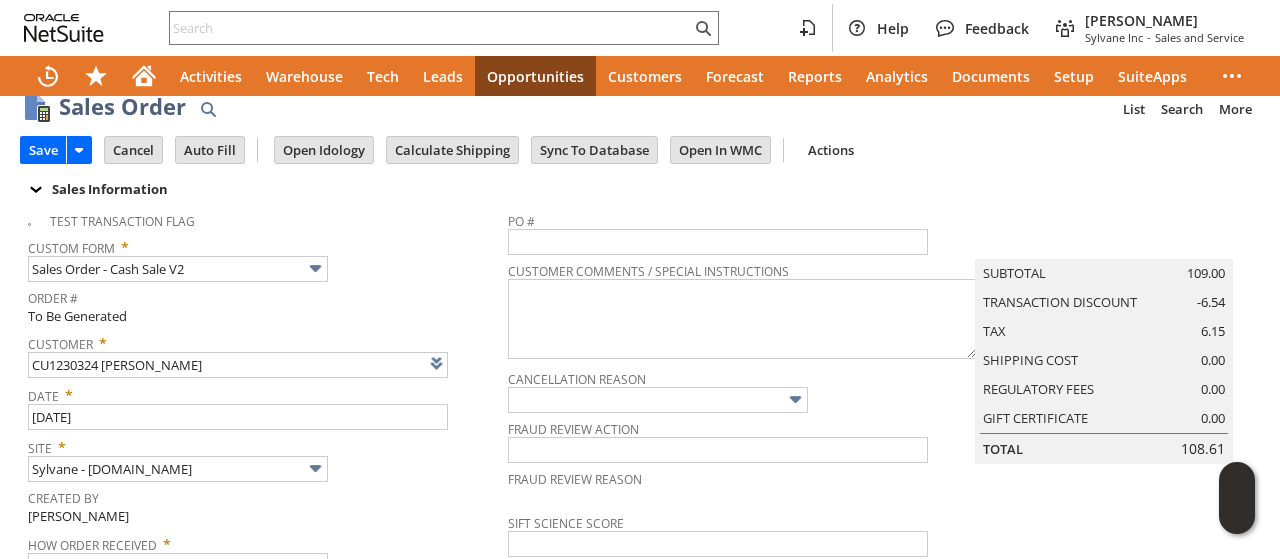 scroll, scrollTop: 0, scrollLeft: 0, axis: both 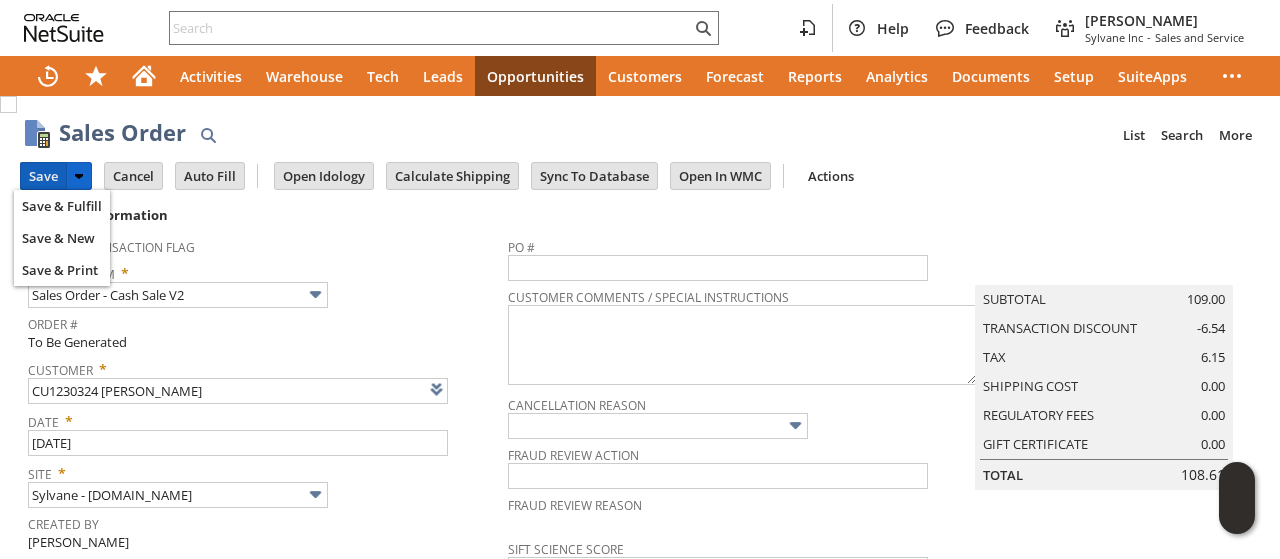 click on "Save" at bounding box center (43, 176) 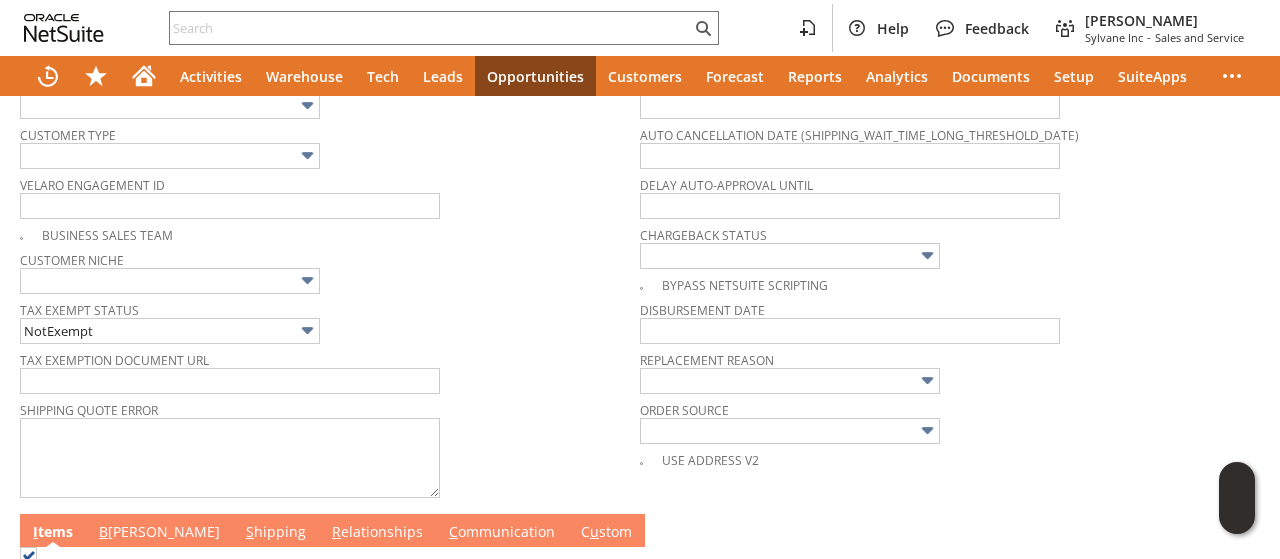 scroll, scrollTop: 800, scrollLeft: 0, axis: vertical 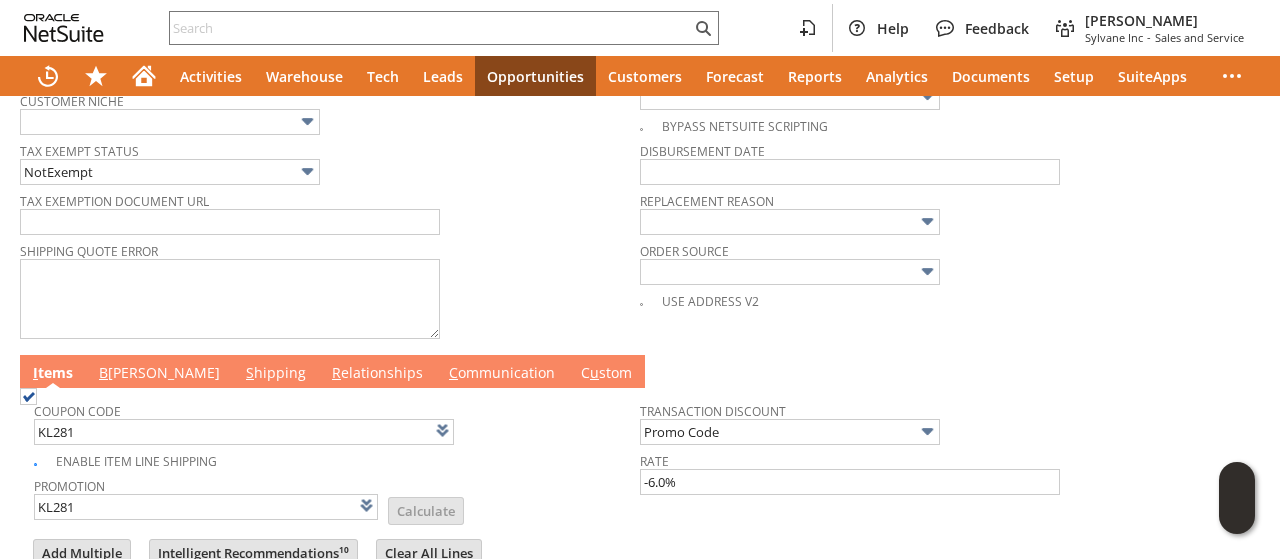 click on "C ommunication" at bounding box center [502, 374] 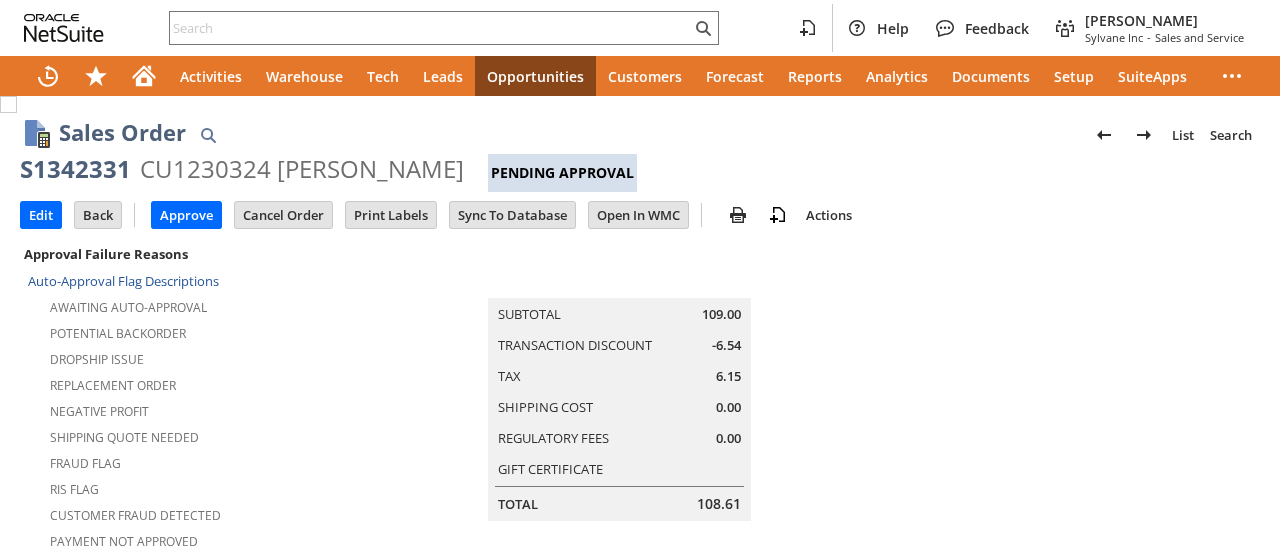 scroll, scrollTop: 0, scrollLeft: 0, axis: both 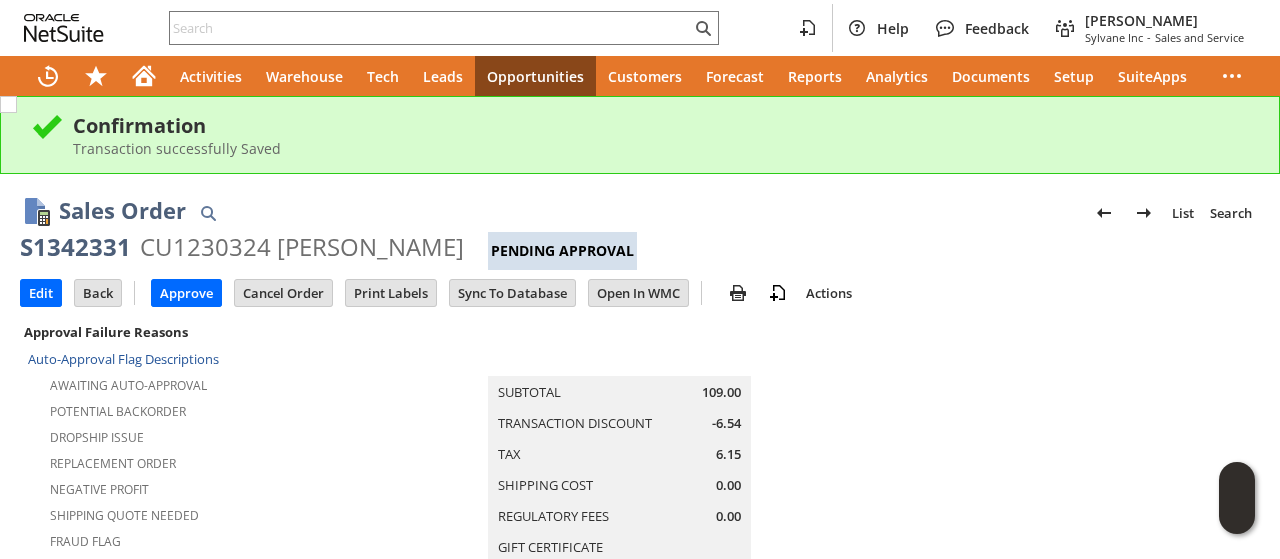 click on "Sales Order
List
Search" at bounding box center (659, 212) 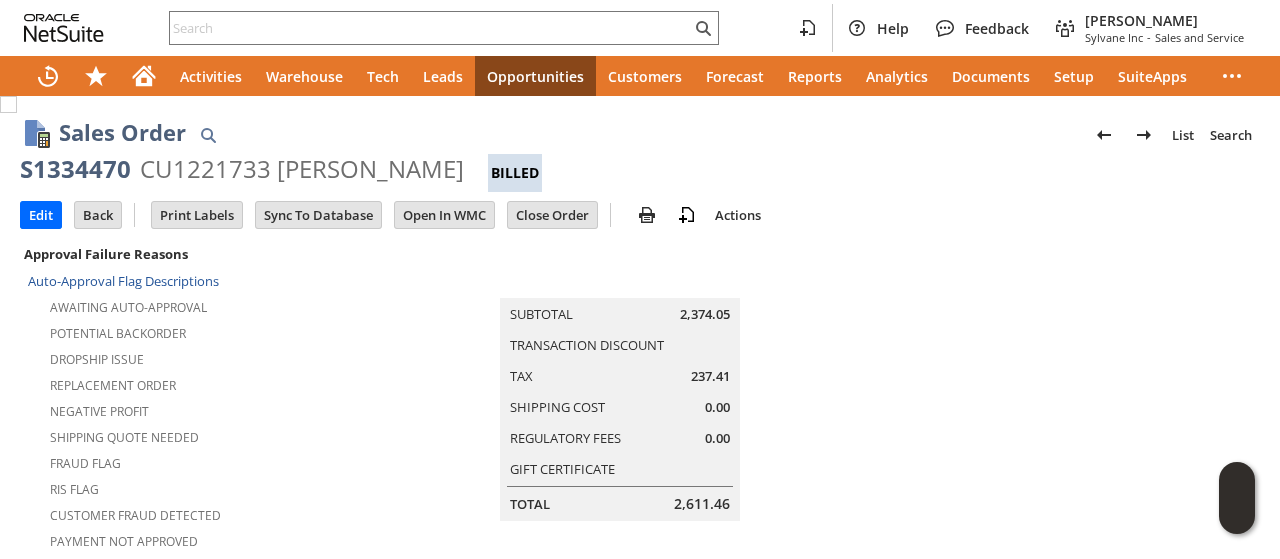 scroll, scrollTop: 0, scrollLeft: 0, axis: both 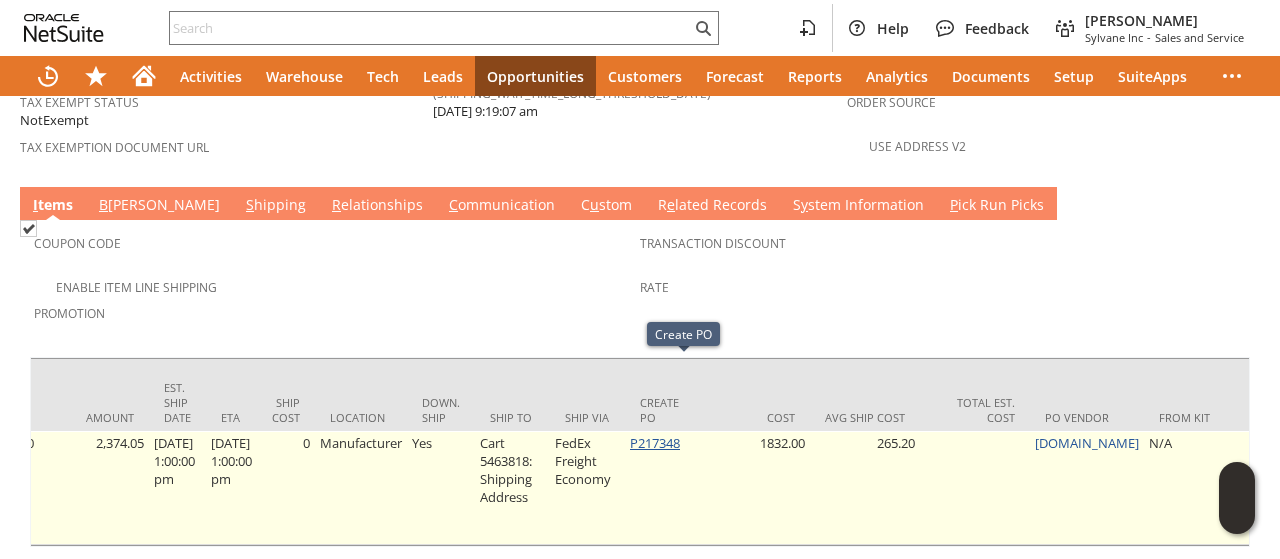 click on "P217348" at bounding box center [655, 443] 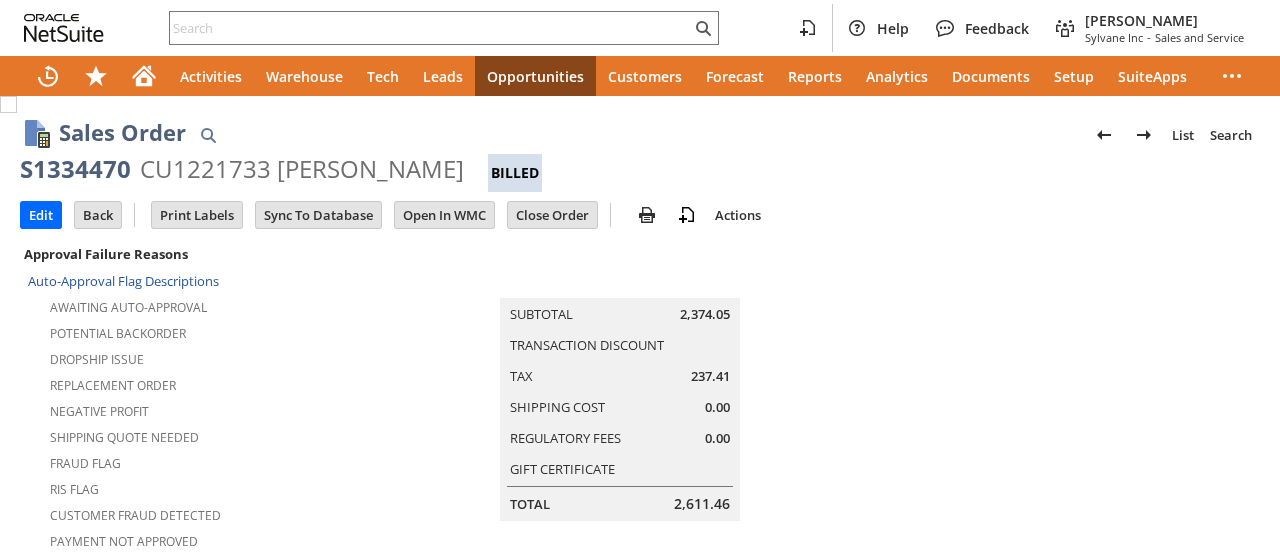 scroll, scrollTop: 0, scrollLeft: 0, axis: both 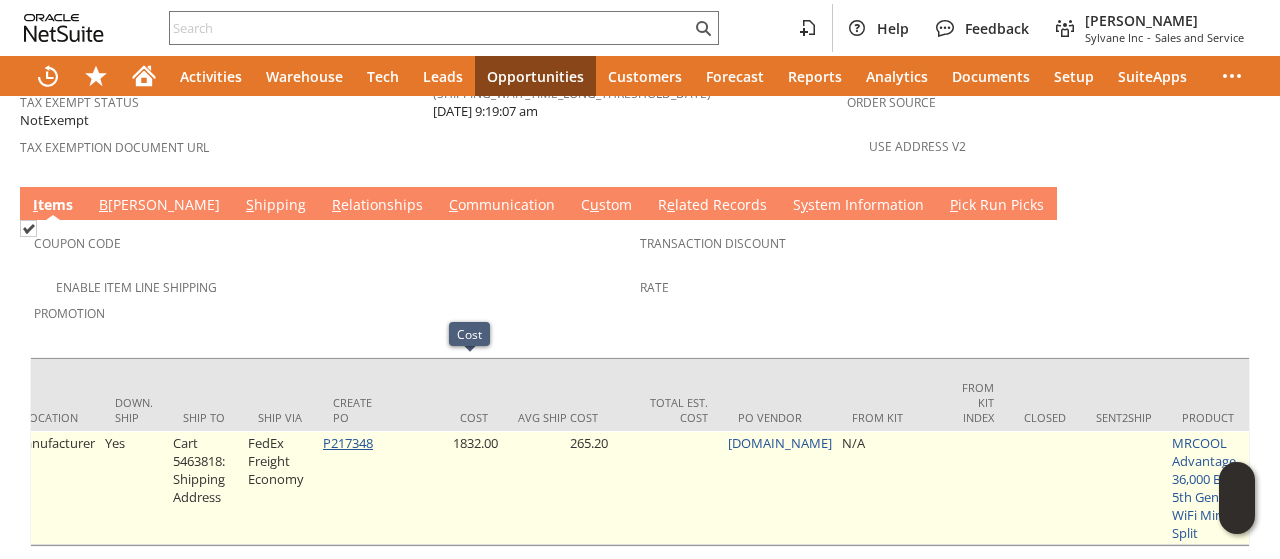 click on "P217348" at bounding box center [348, 443] 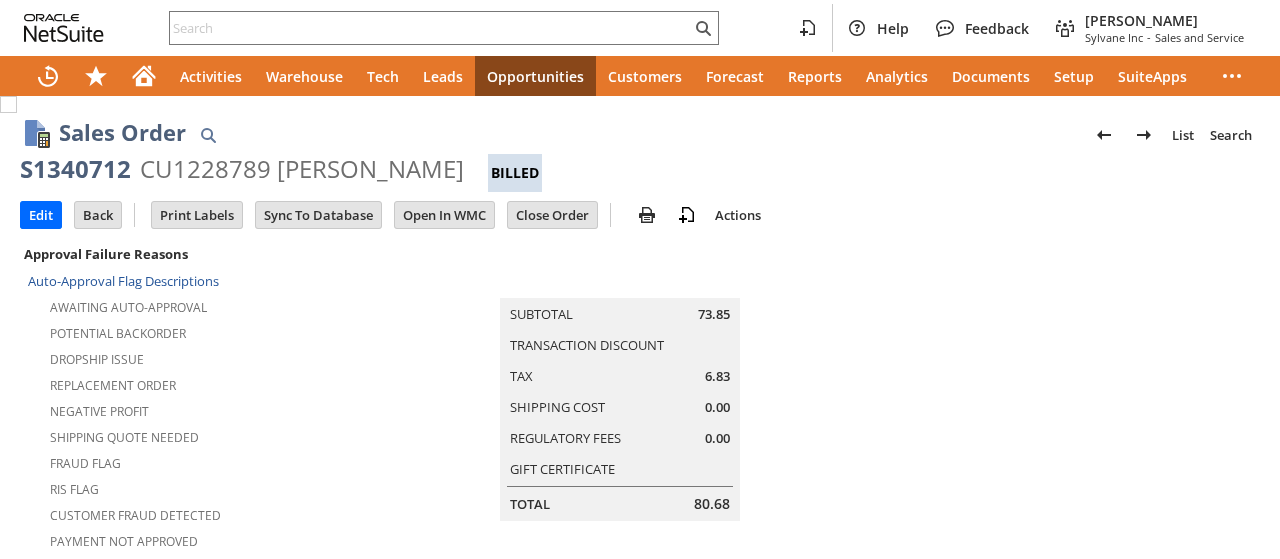 scroll, scrollTop: 0, scrollLeft: 0, axis: both 